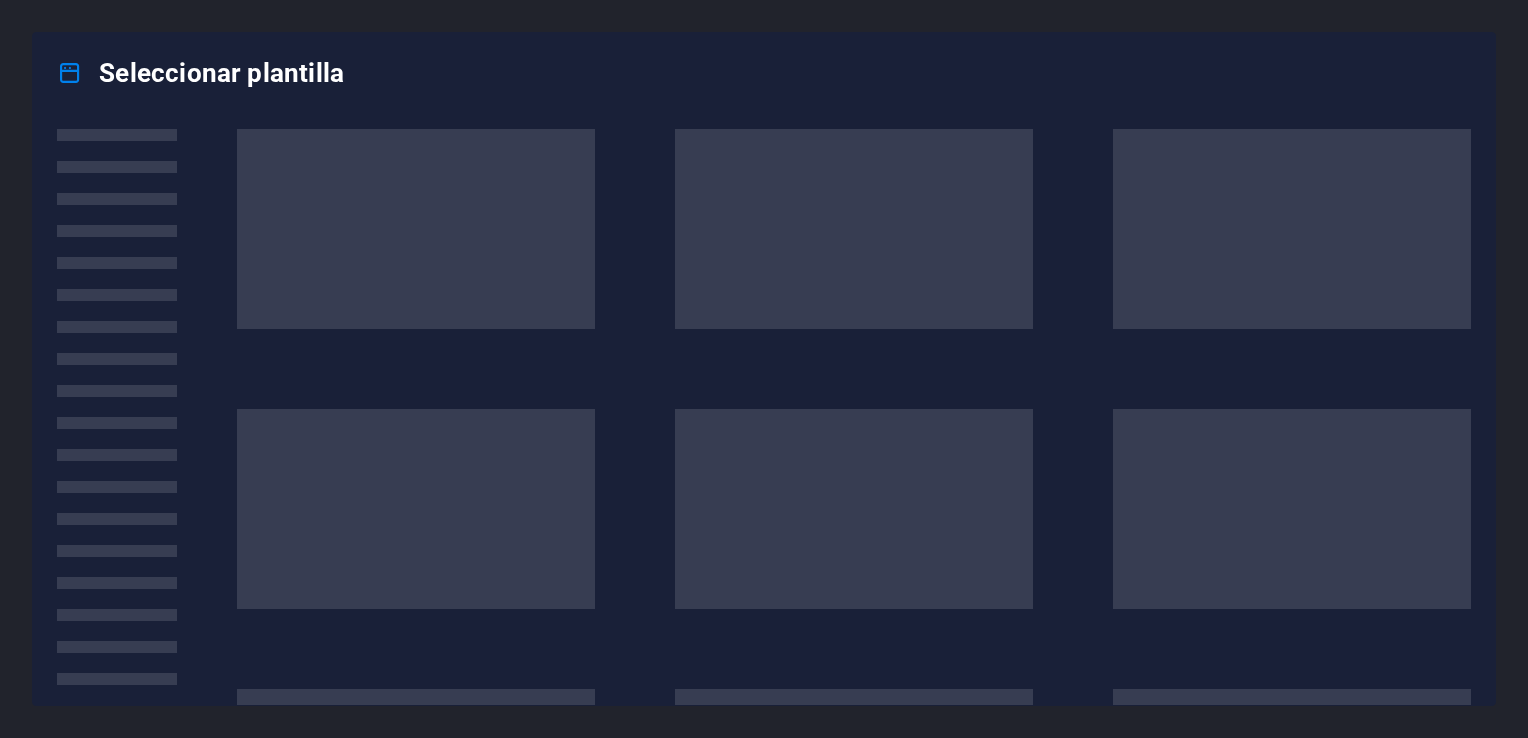 scroll, scrollTop: 0, scrollLeft: 0, axis: both 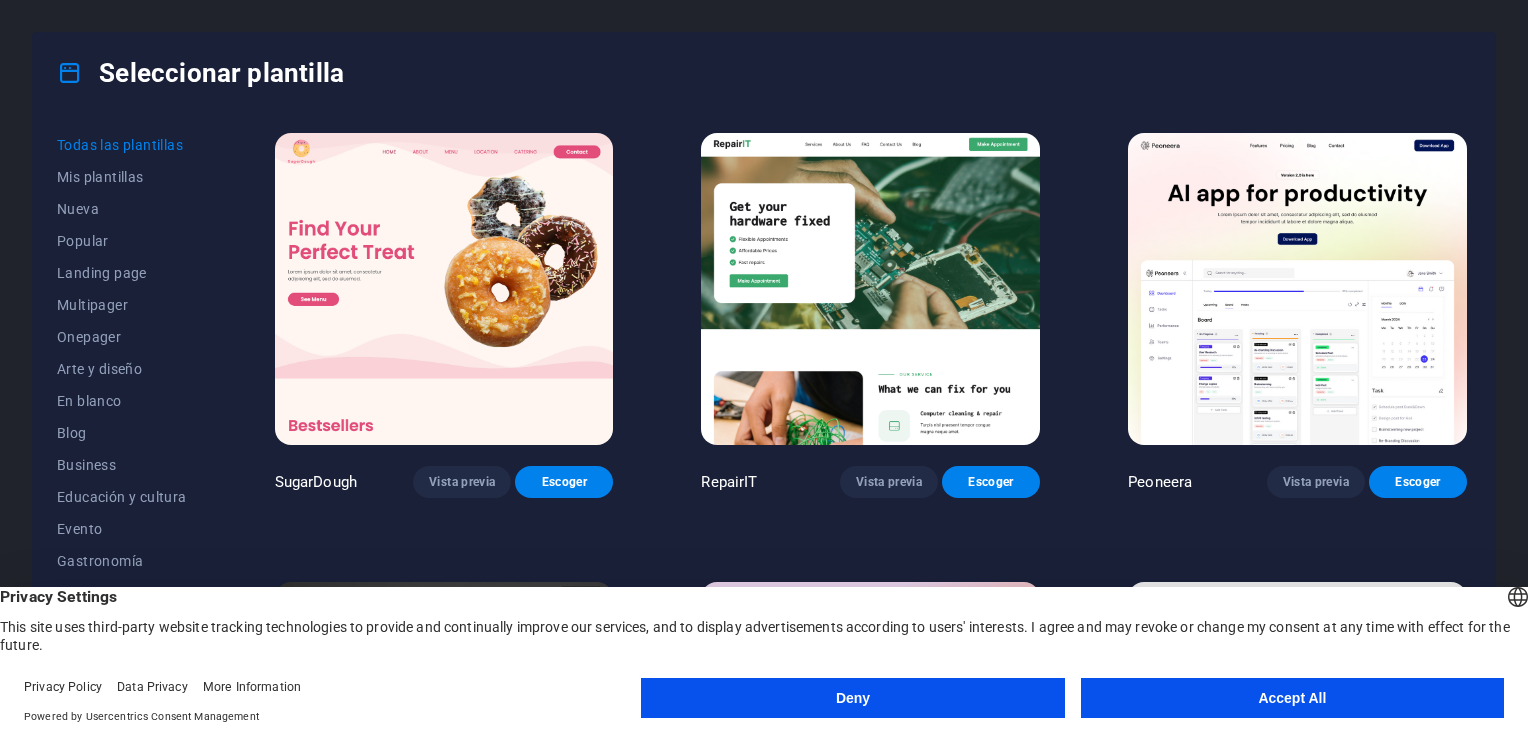click on "Accept All" at bounding box center (1292, 698) 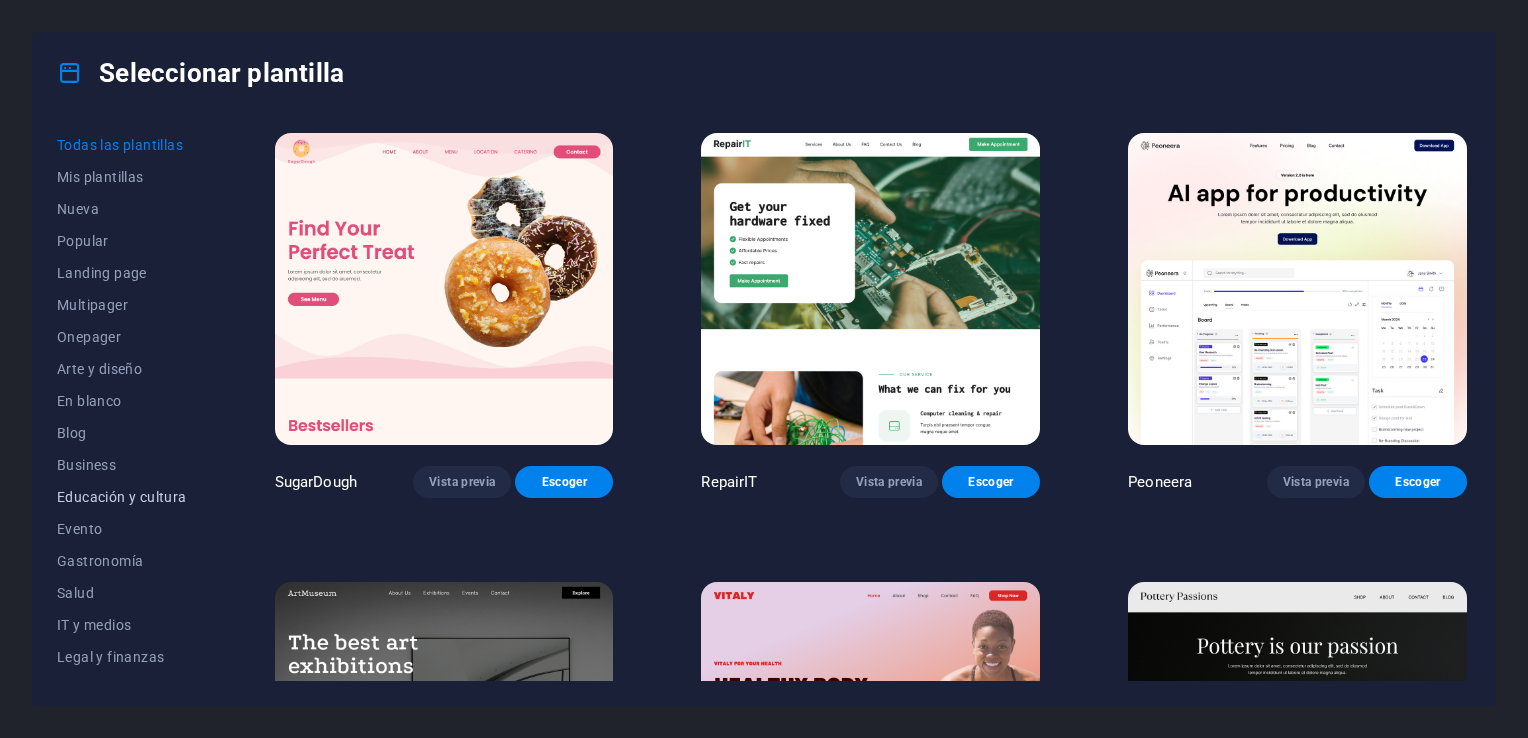 scroll, scrollTop: 0, scrollLeft: 0, axis: both 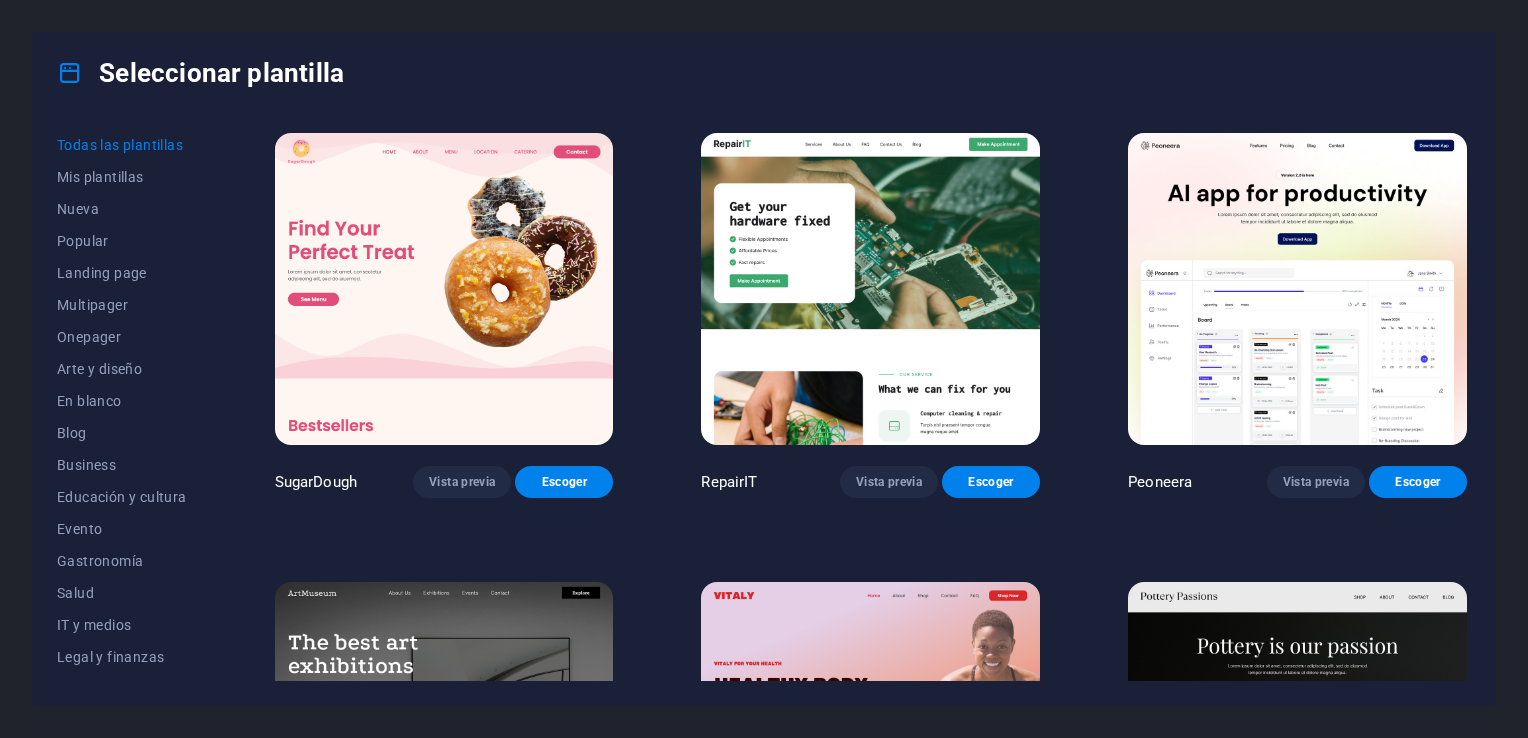 click at bounding box center (870, 289) 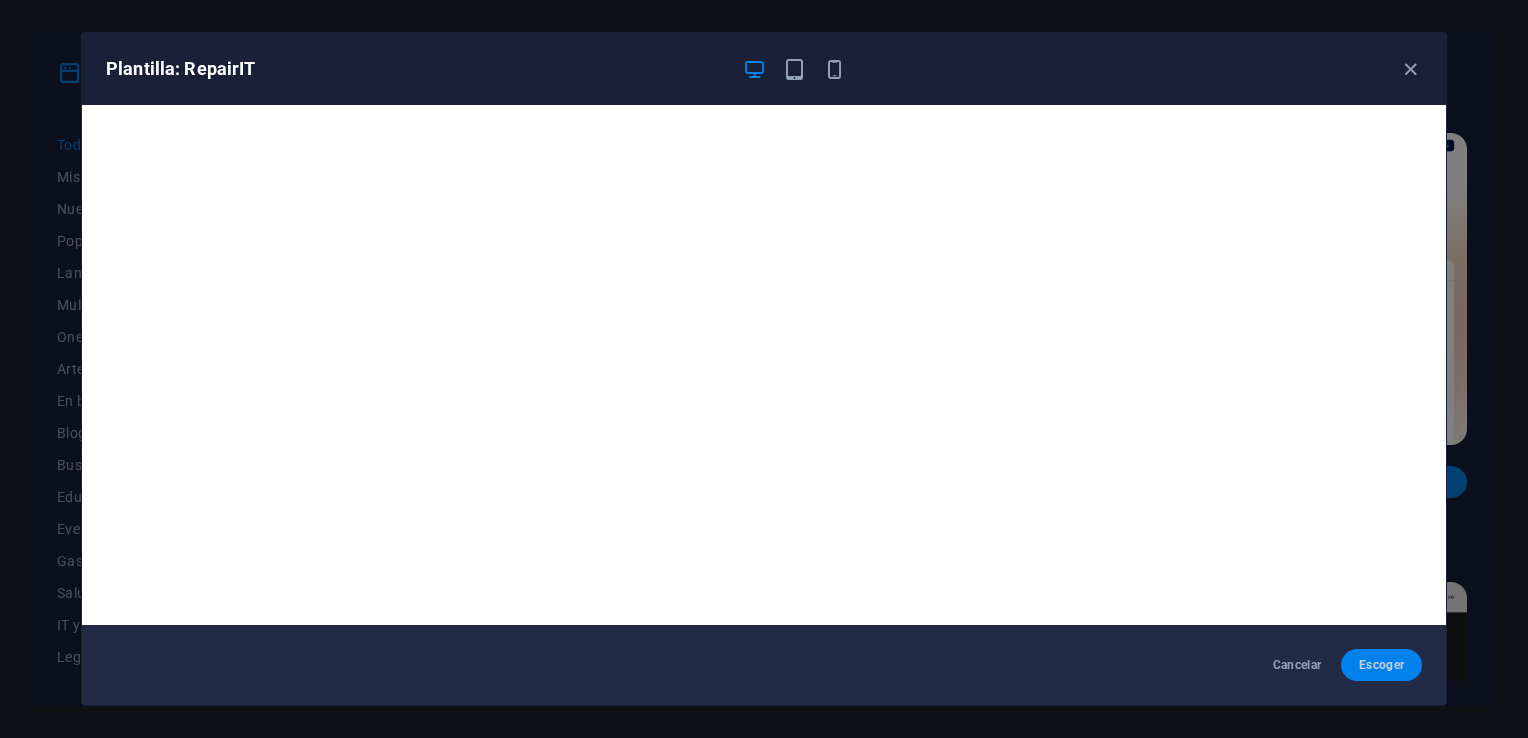 click on "Escoger" at bounding box center [1381, 665] 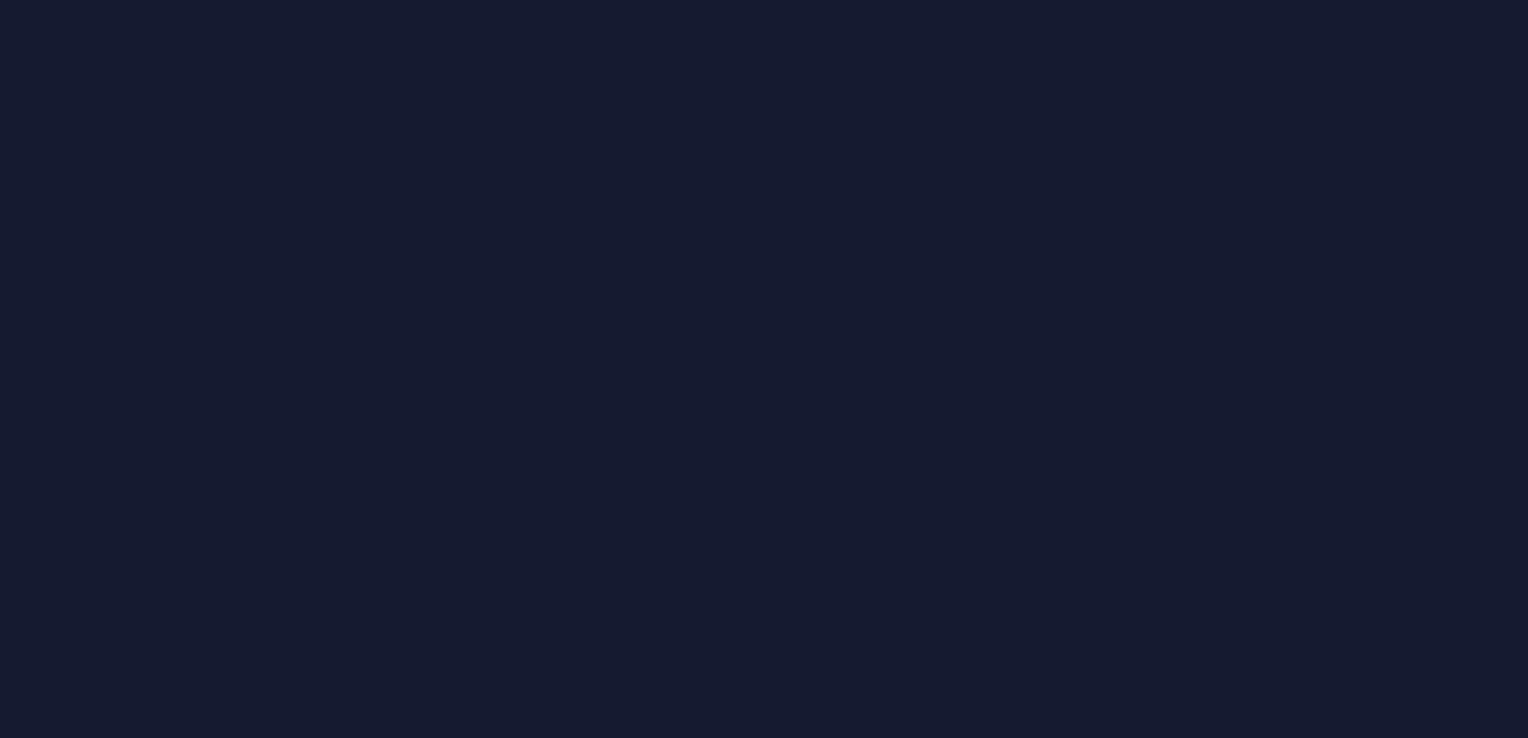 scroll, scrollTop: 0, scrollLeft: 0, axis: both 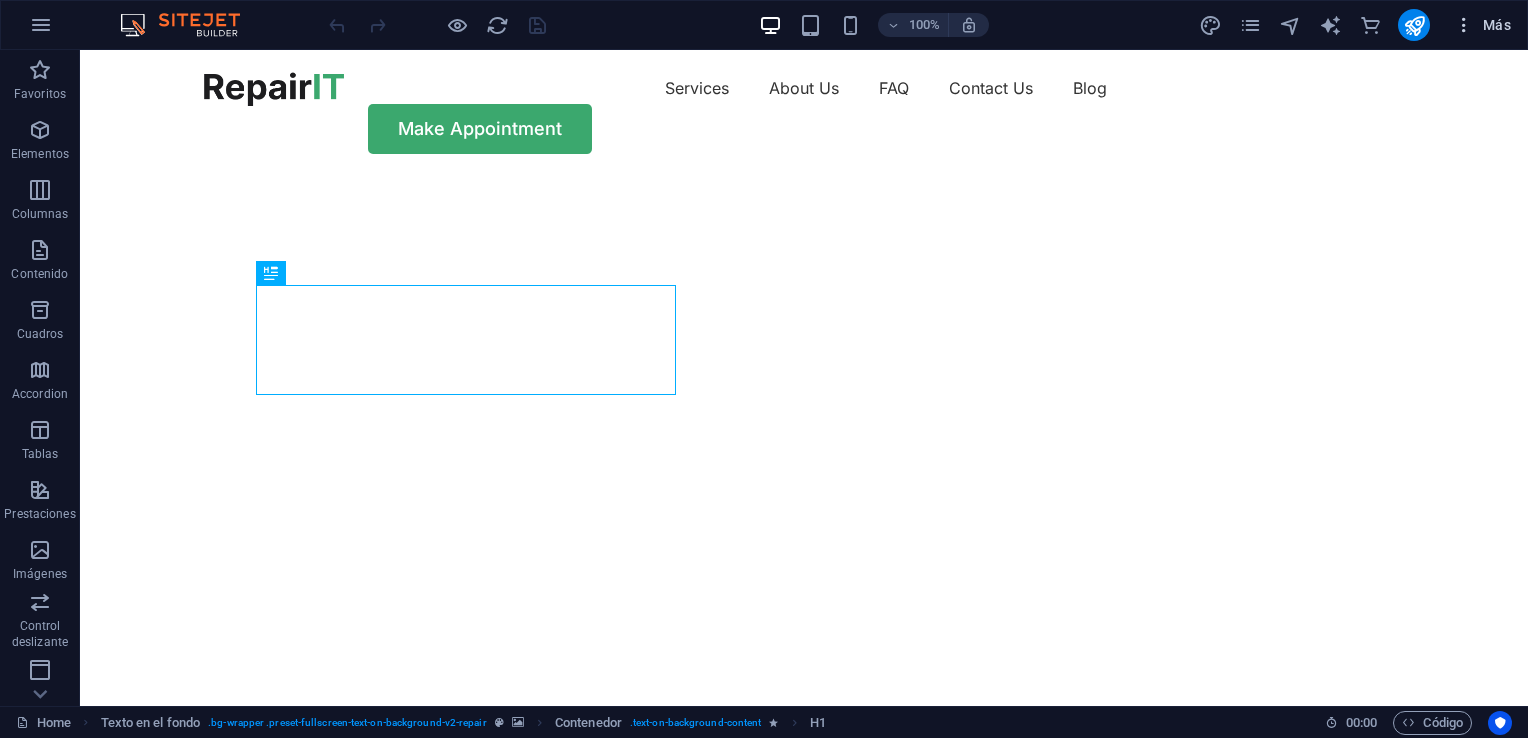 click at bounding box center [1464, 25] 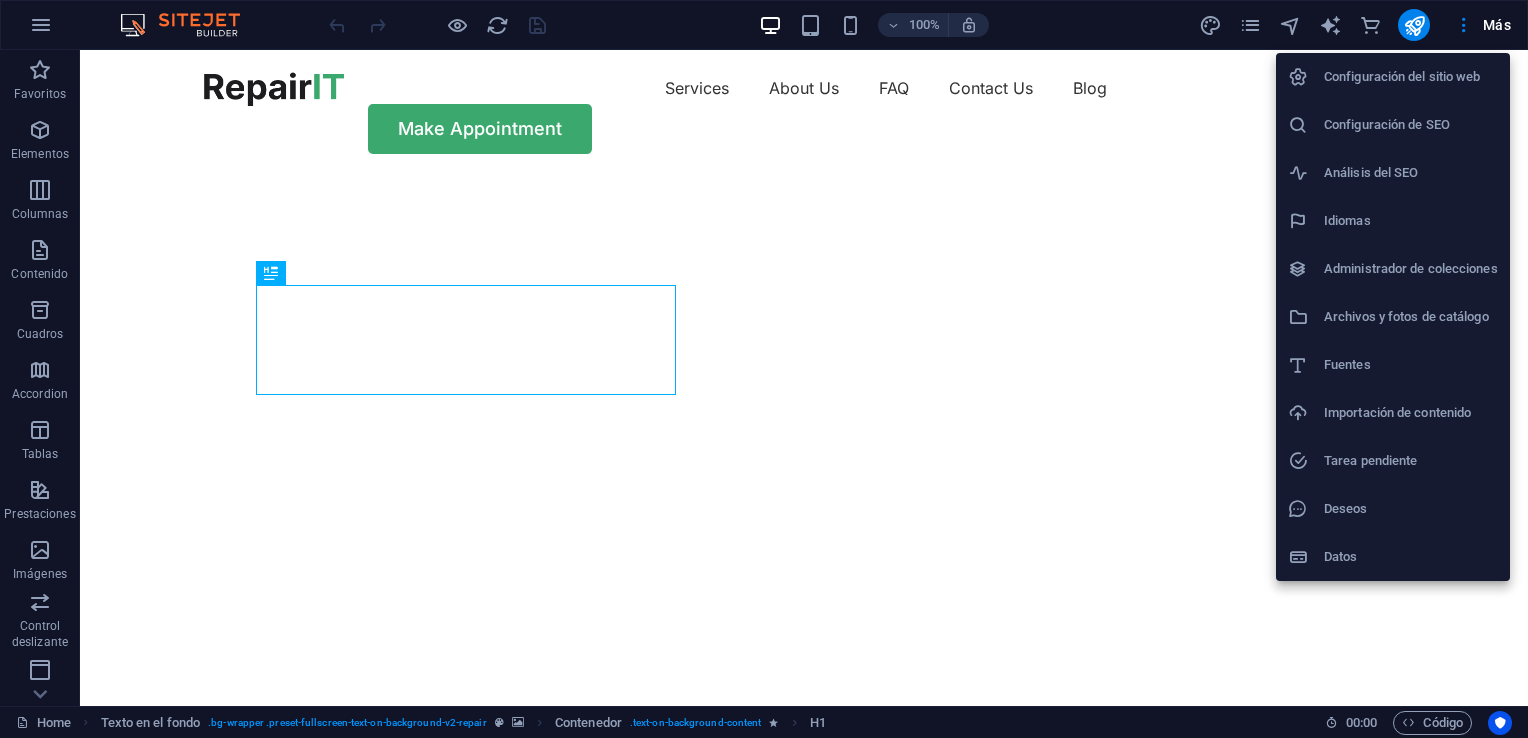 click at bounding box center (764, 369) 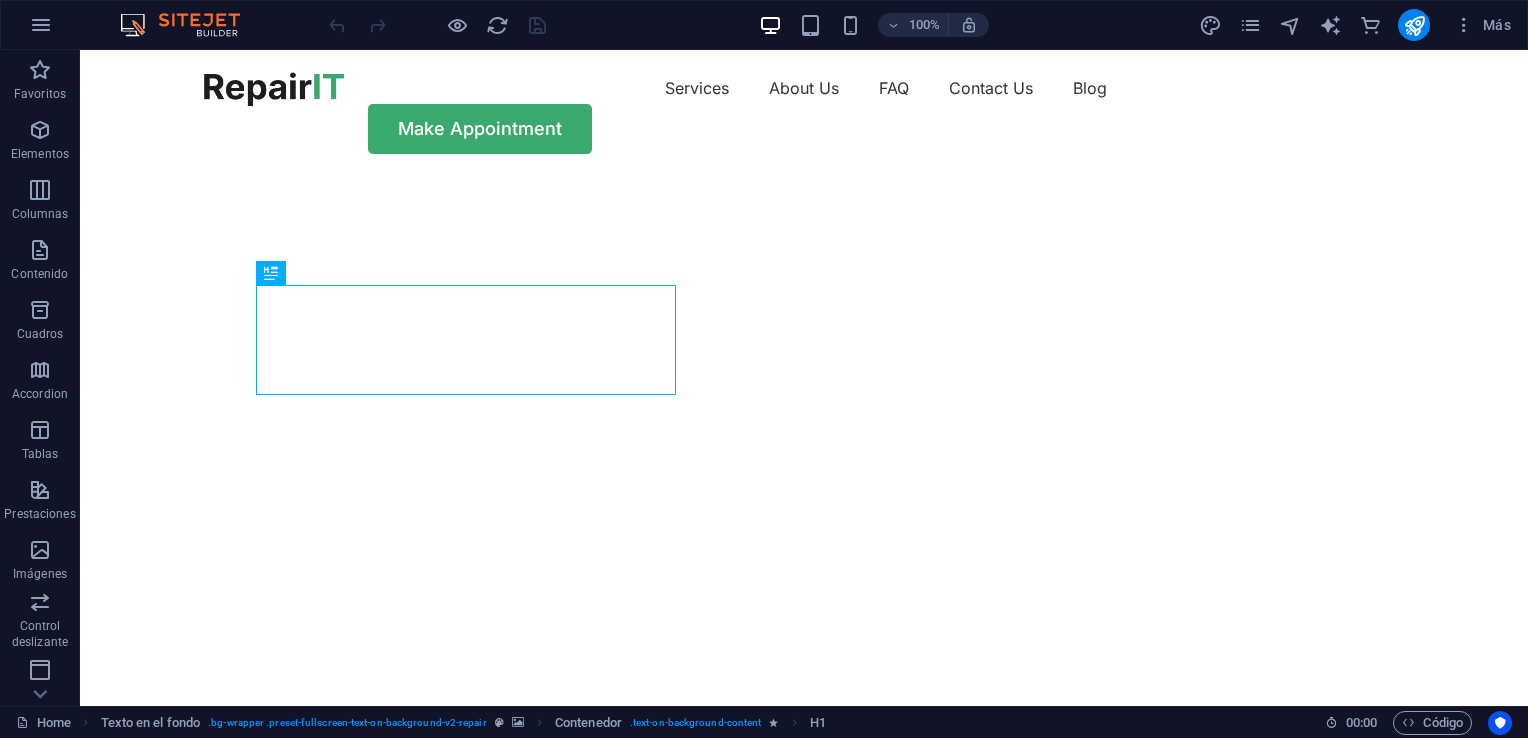 click at bounding box center [41, 25] 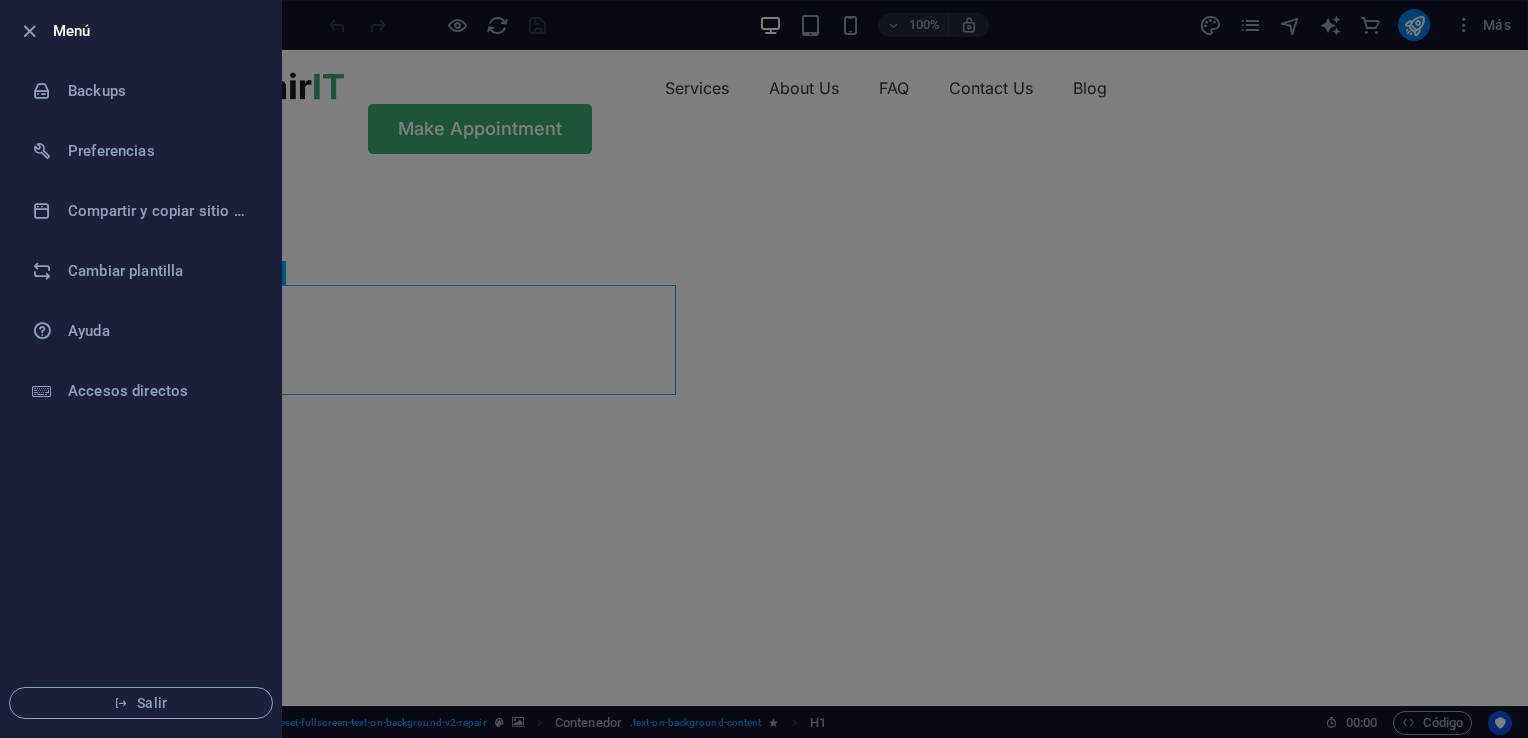 click at bounding box center [764, 369] 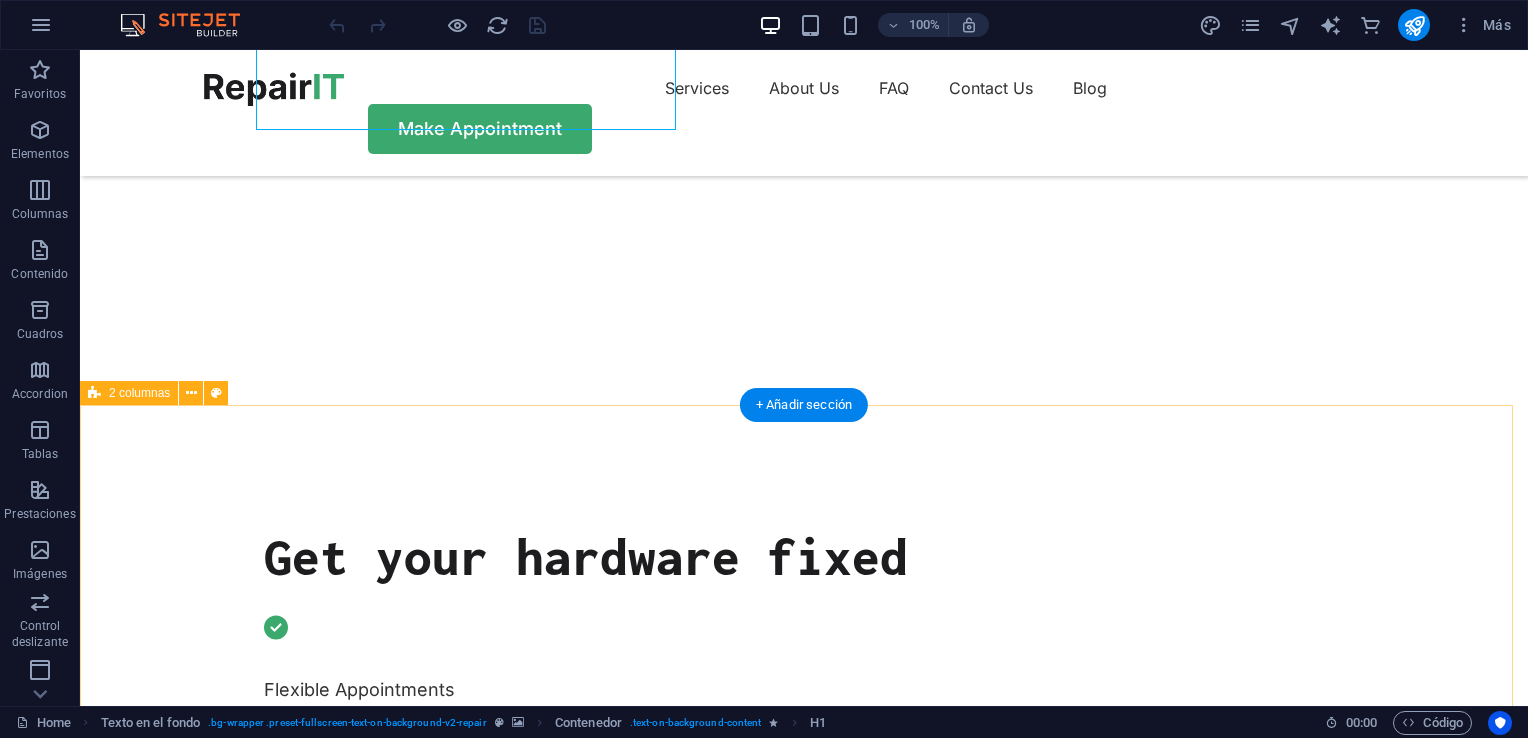 scroll, scrollTop: 300, scrollLeft: 0, axis: vertical 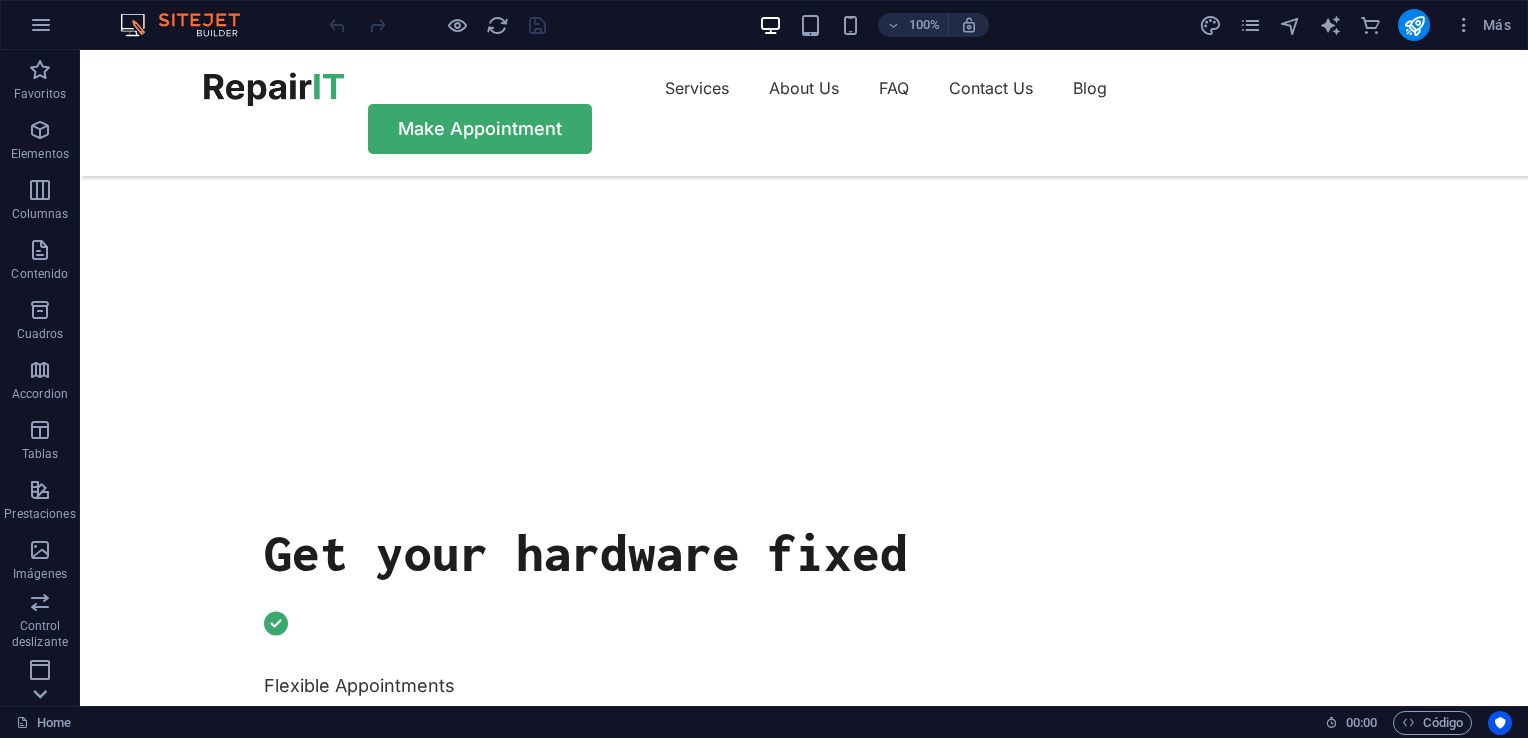 click 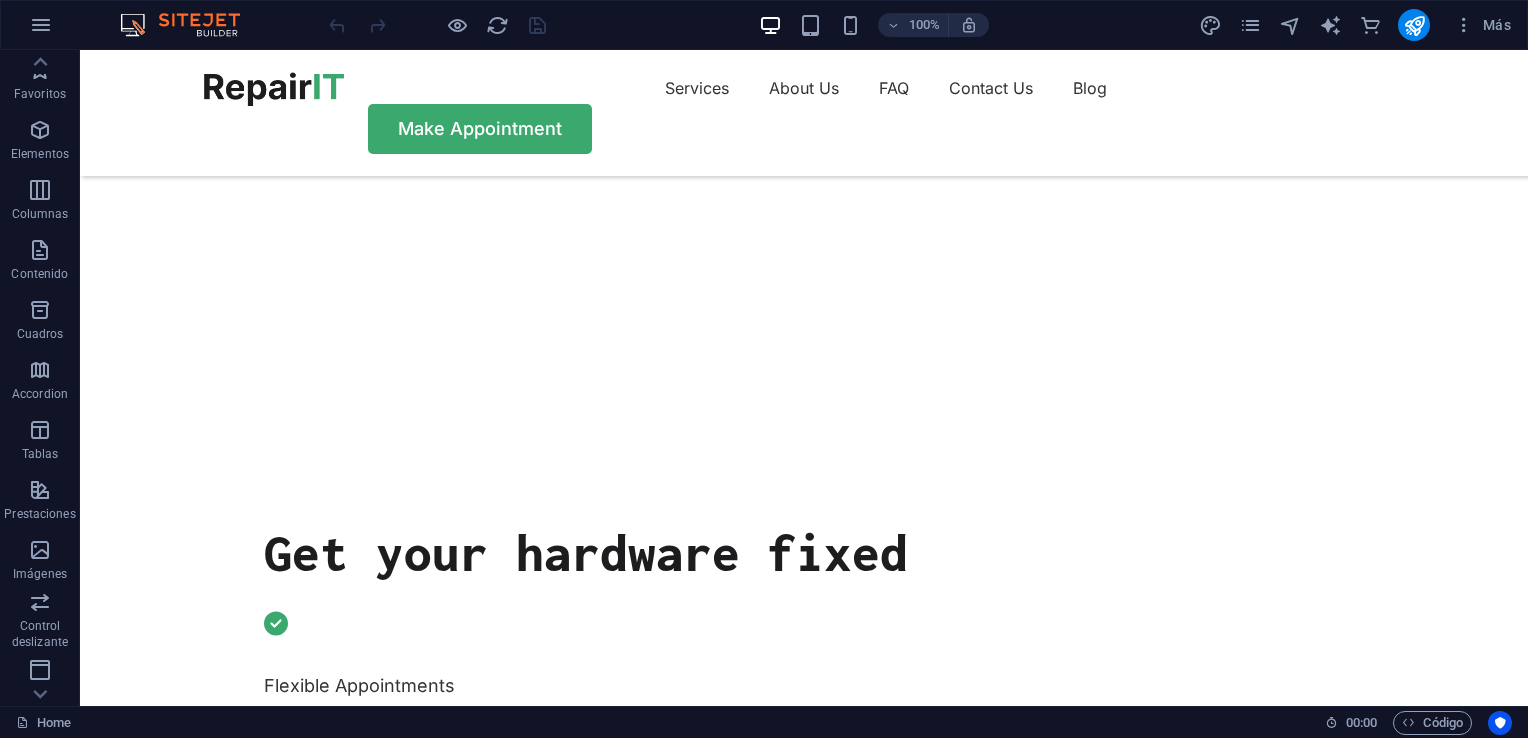 scroll, scrollTop: 0, scrollLeft: 0, axis: both 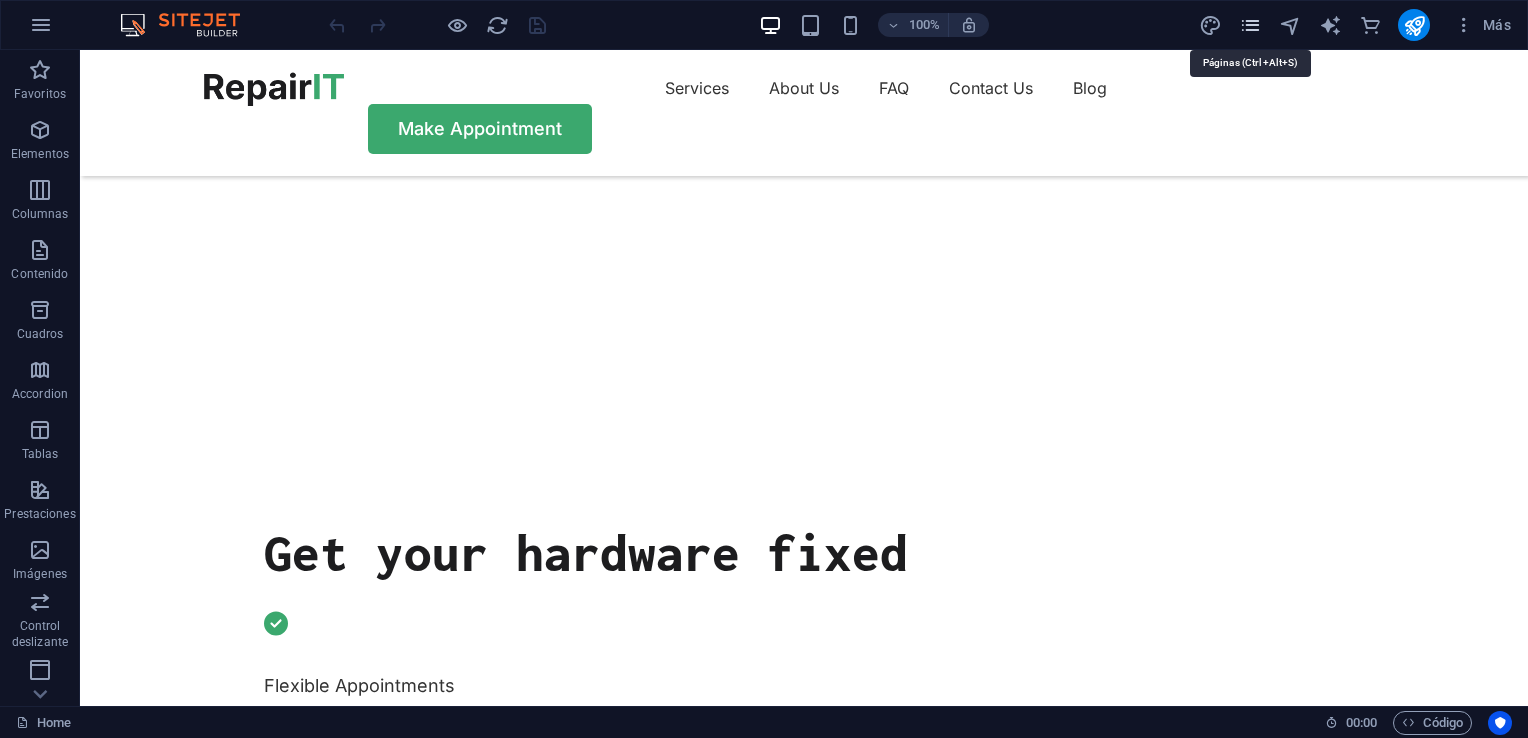click at bounding box center (1250, 25) 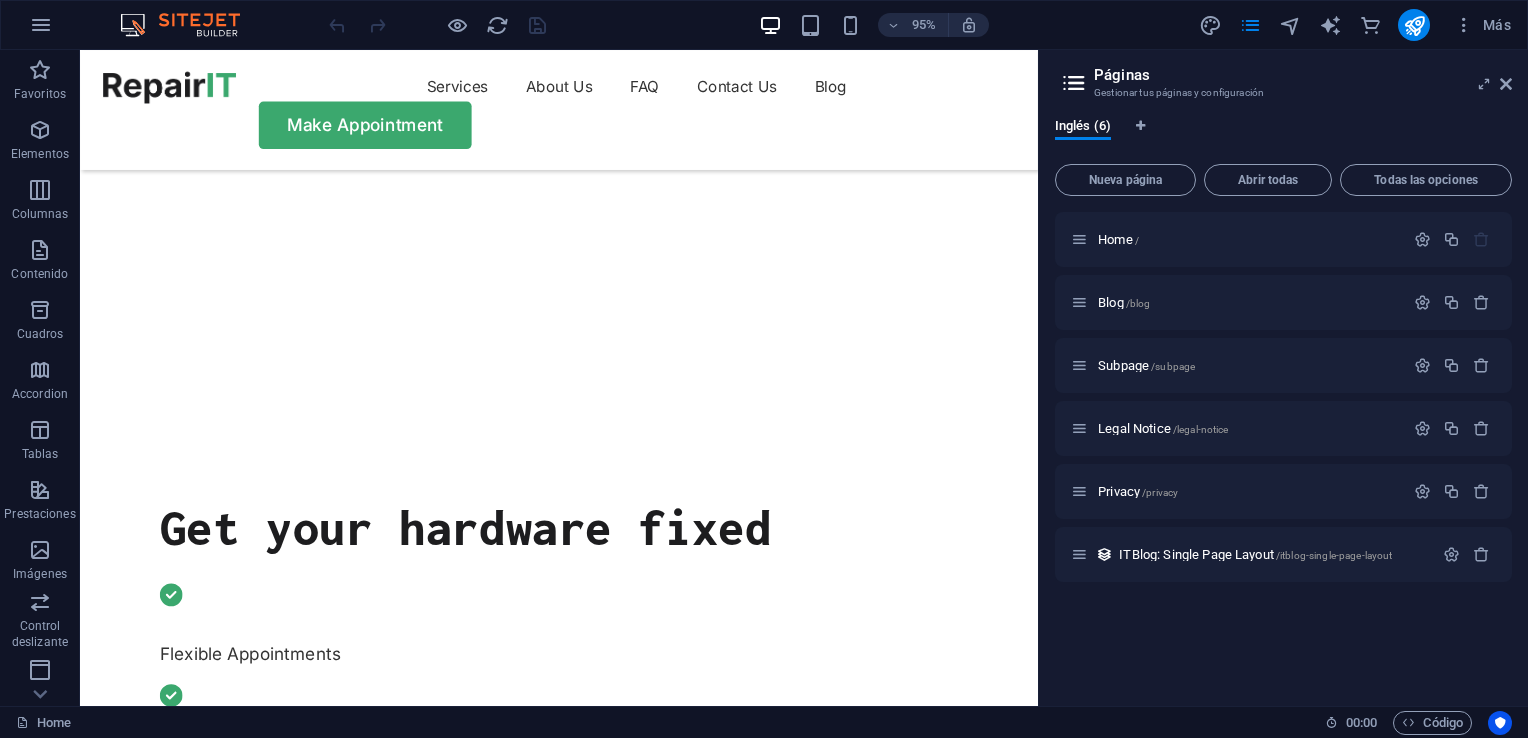 click at bounding box center [190, 25] 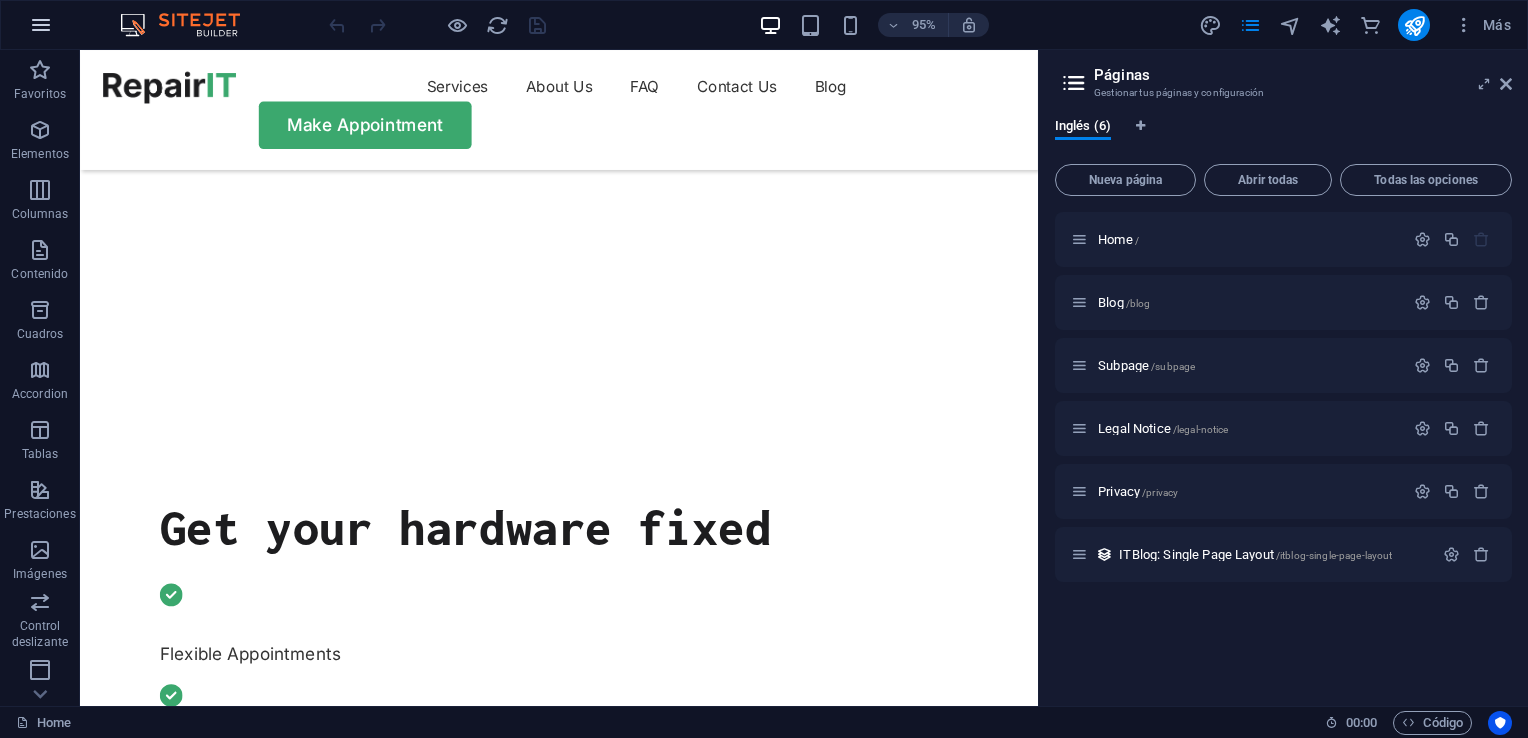 click at bounding box center [41, 25] 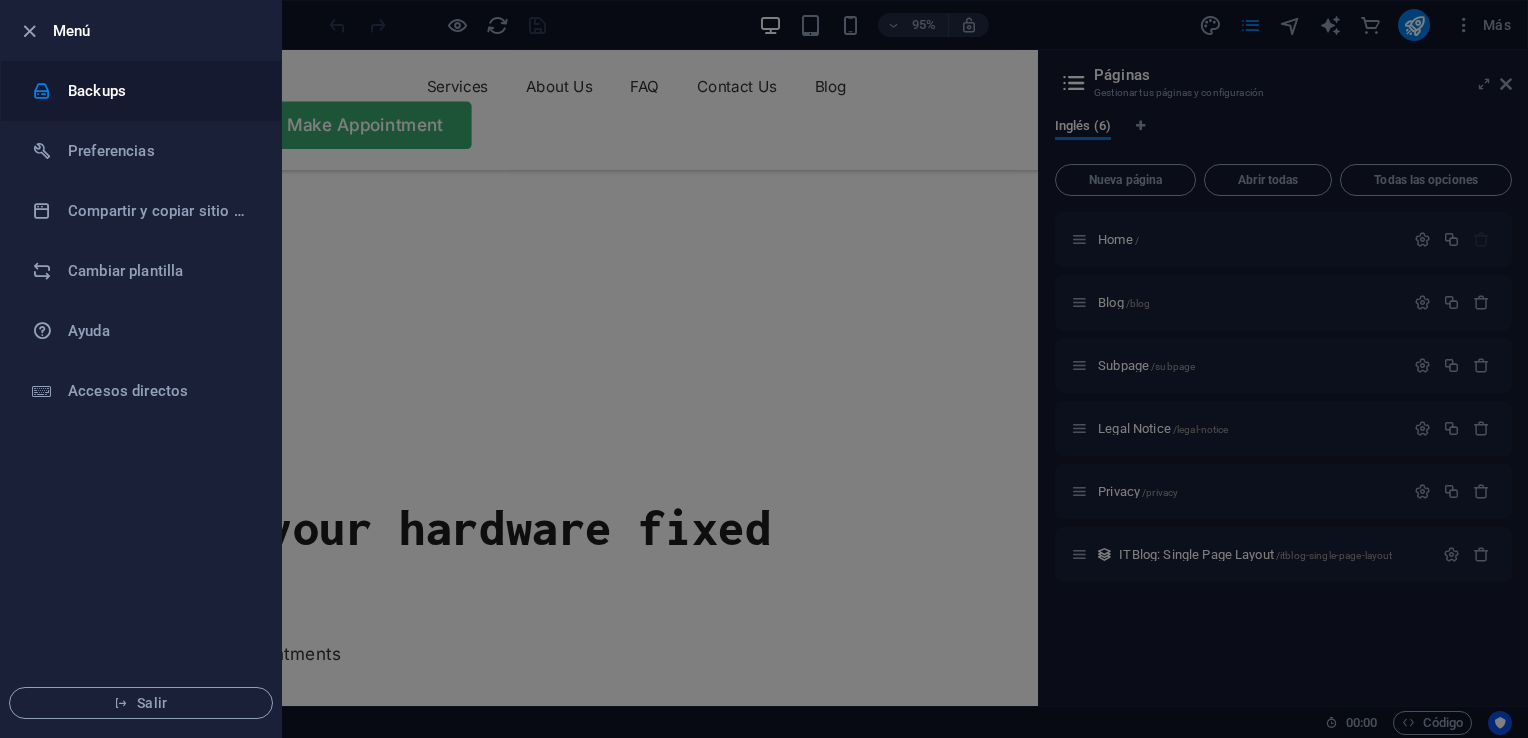 click on "Backups" at bounding box center [160, 91] 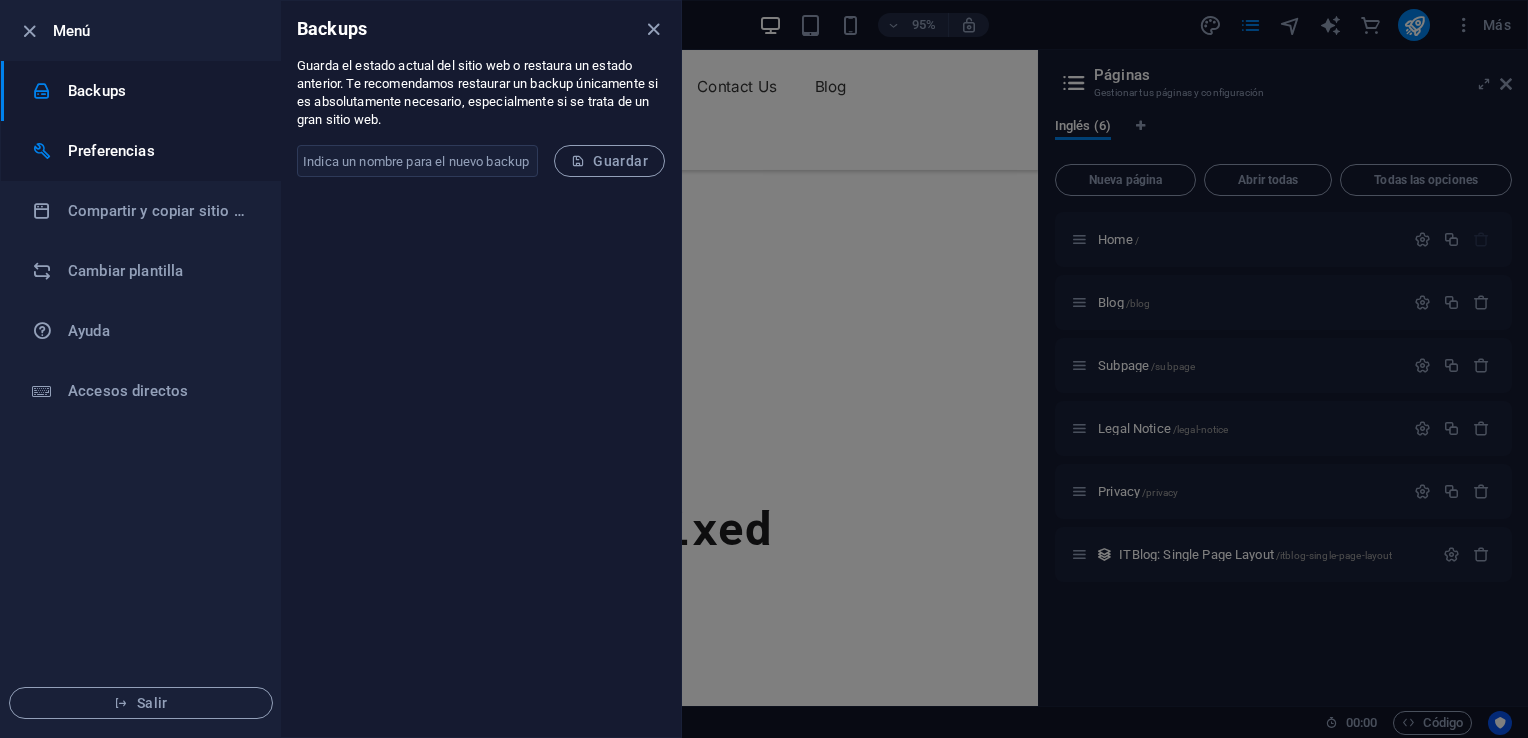 click at bounding box center [50, 151] 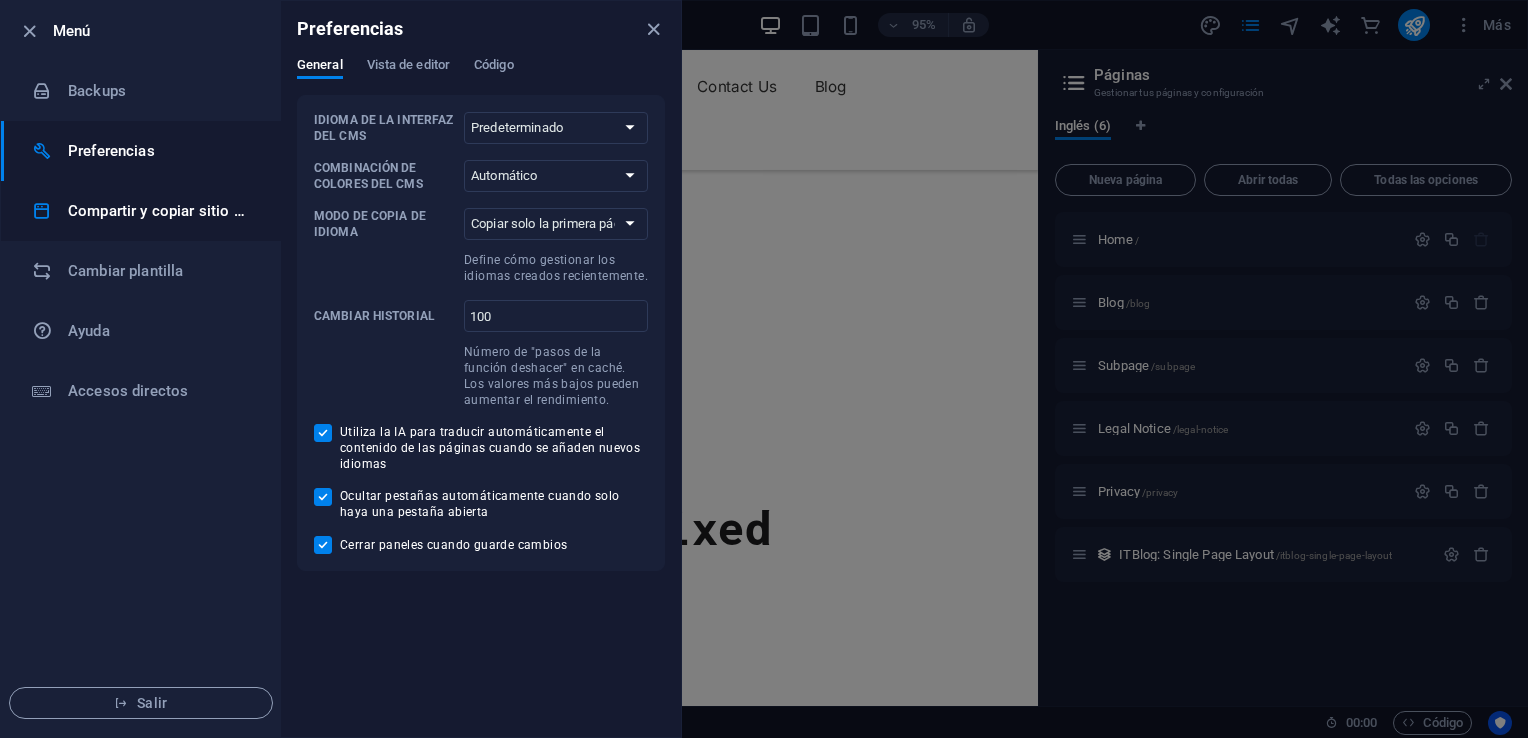 click on "Compartir y copiar sitio web" at bounding box center (160, 211) 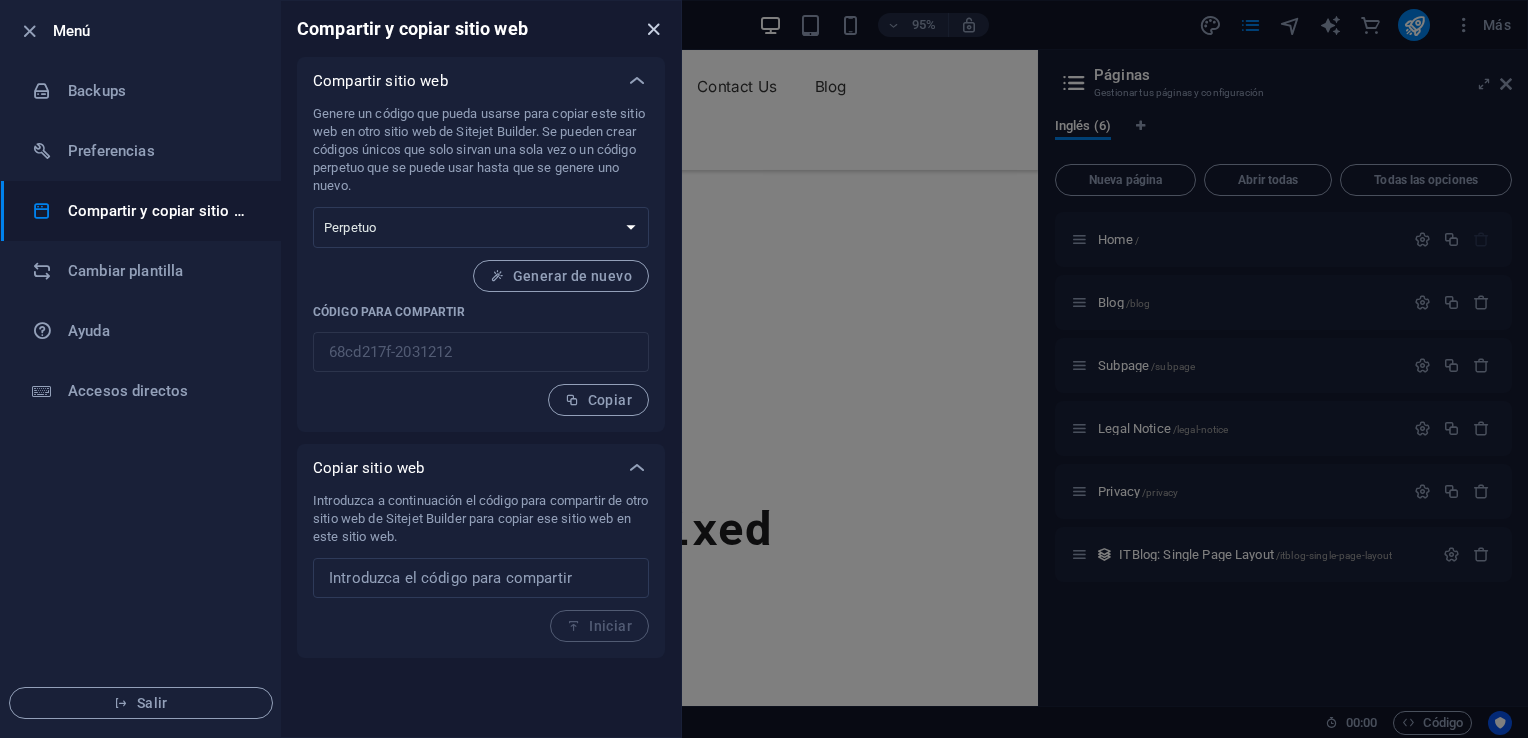 click at bounding box center (653, 29) 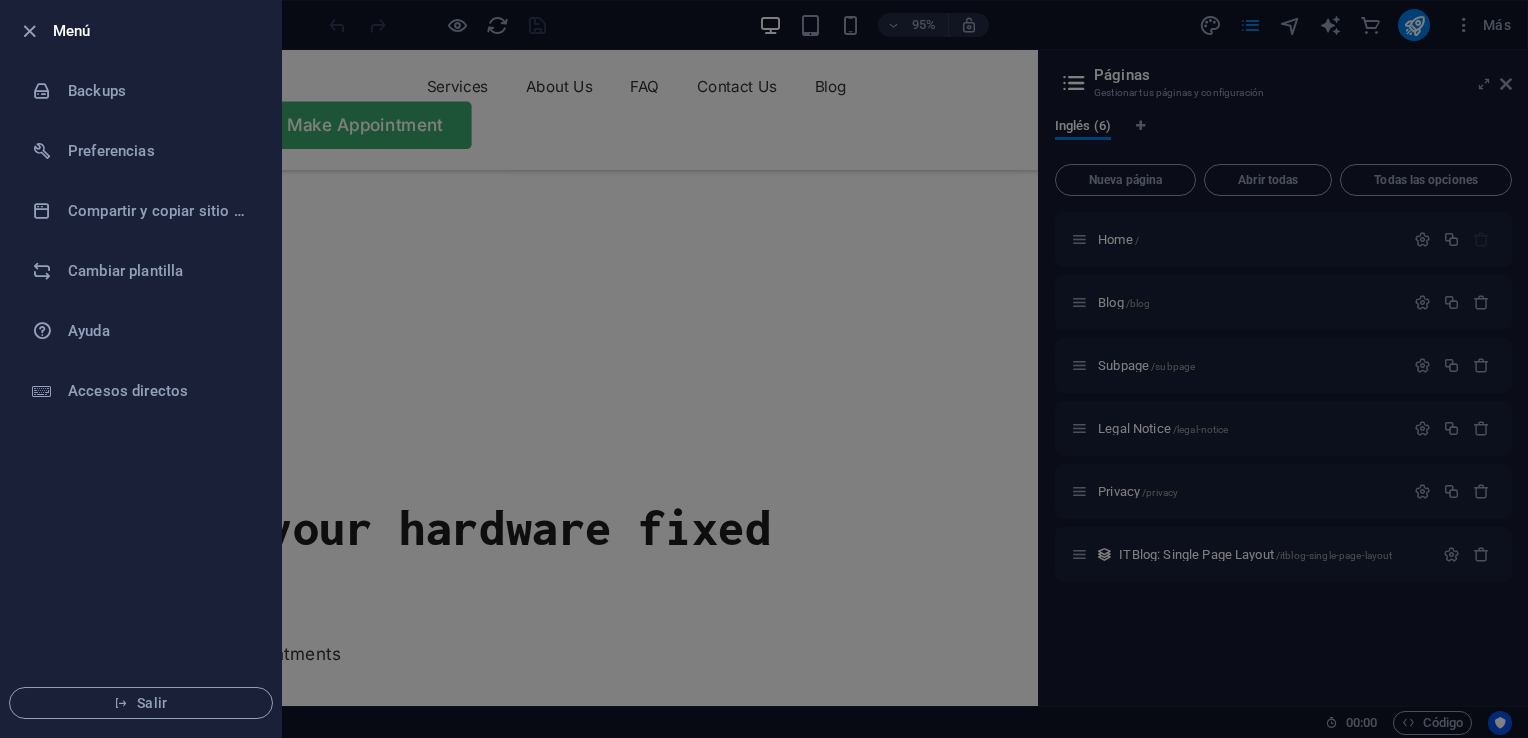 click at bounding box center [35, 31] 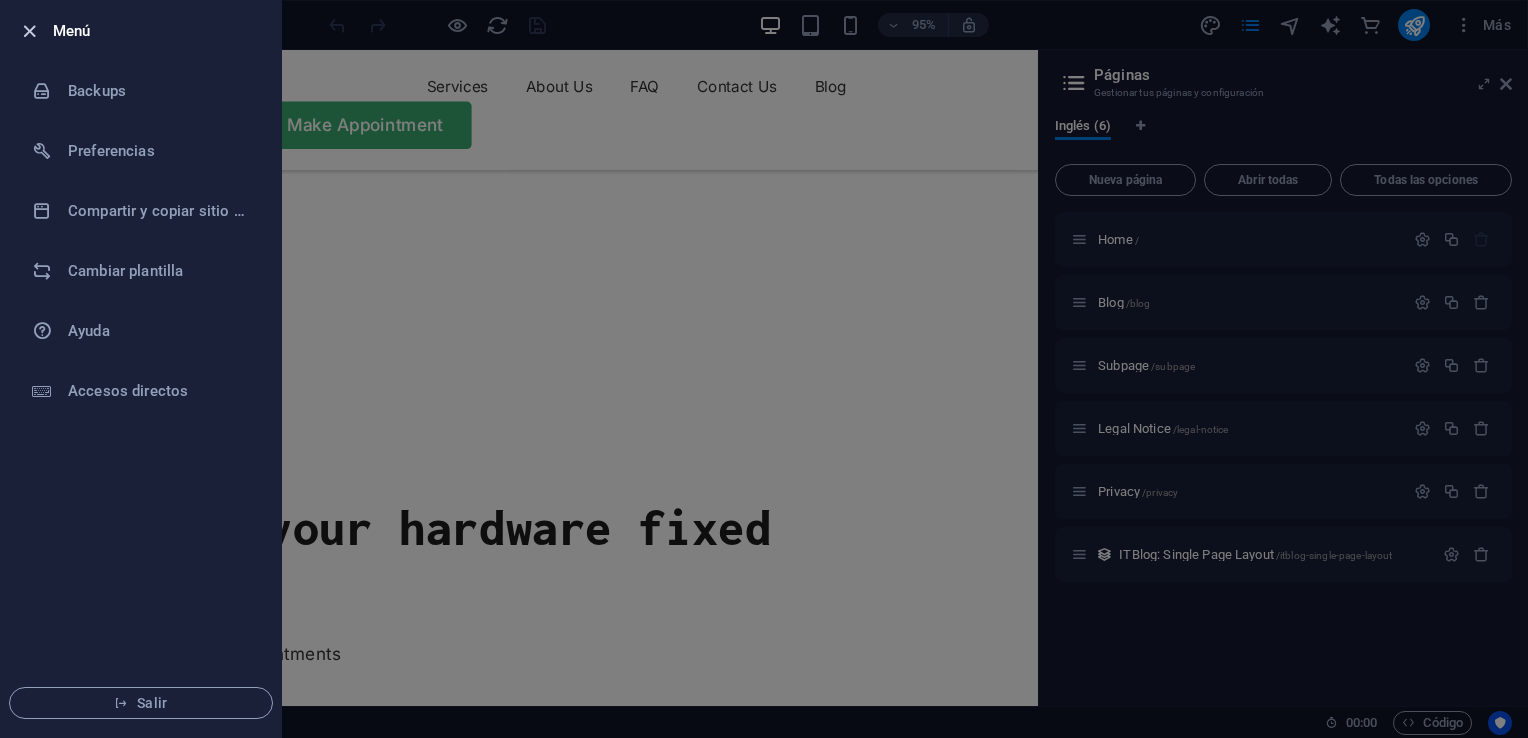 drag, startPoint x: 42, startPoint y: 24, endPoint x: 24, endPoint y: 33, distance: 20.12461 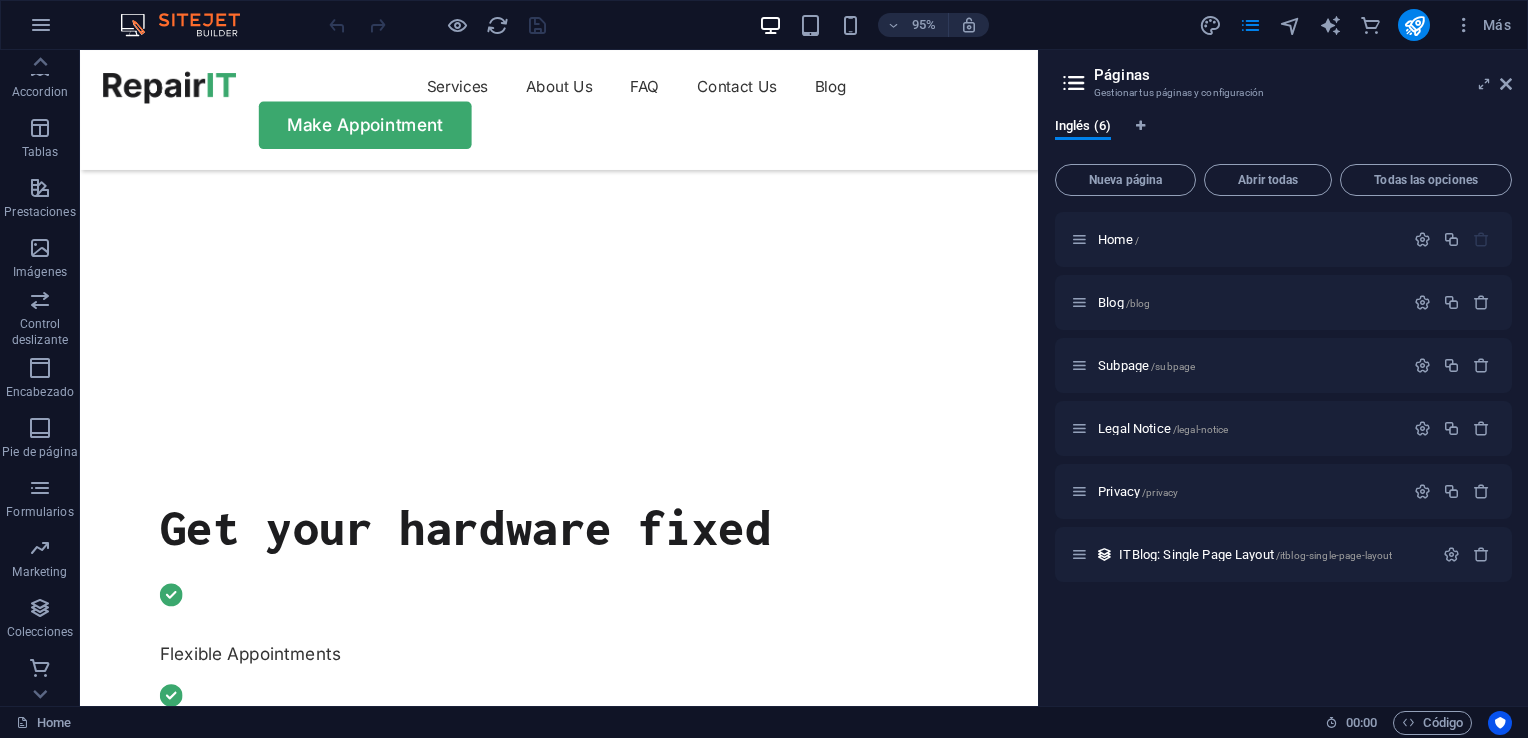 scroll, scrollTop: 303, scrollLeft: 0, axis: vertical 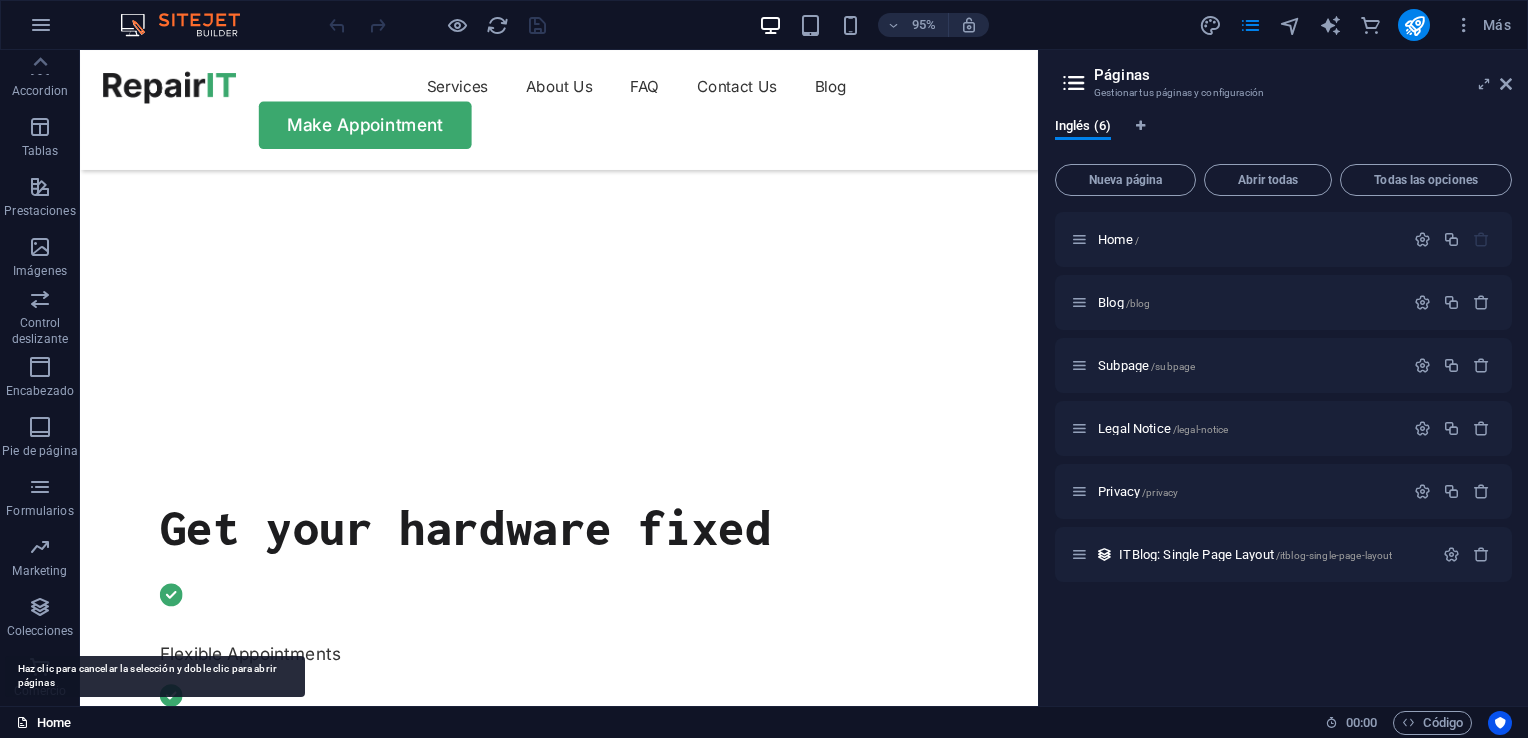click on "Home" at bounding box center (43, 723) 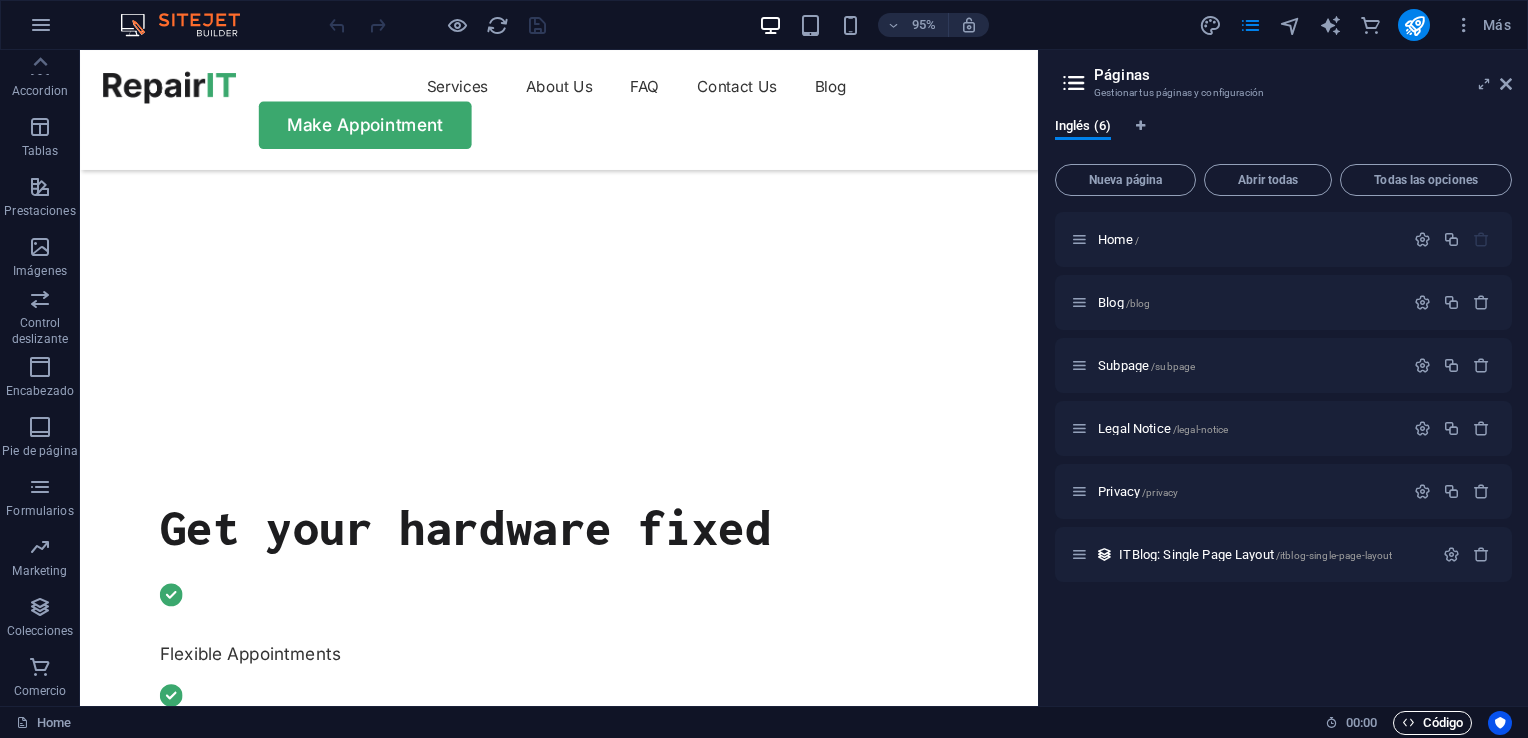 click at bounding box center [1408, 722] 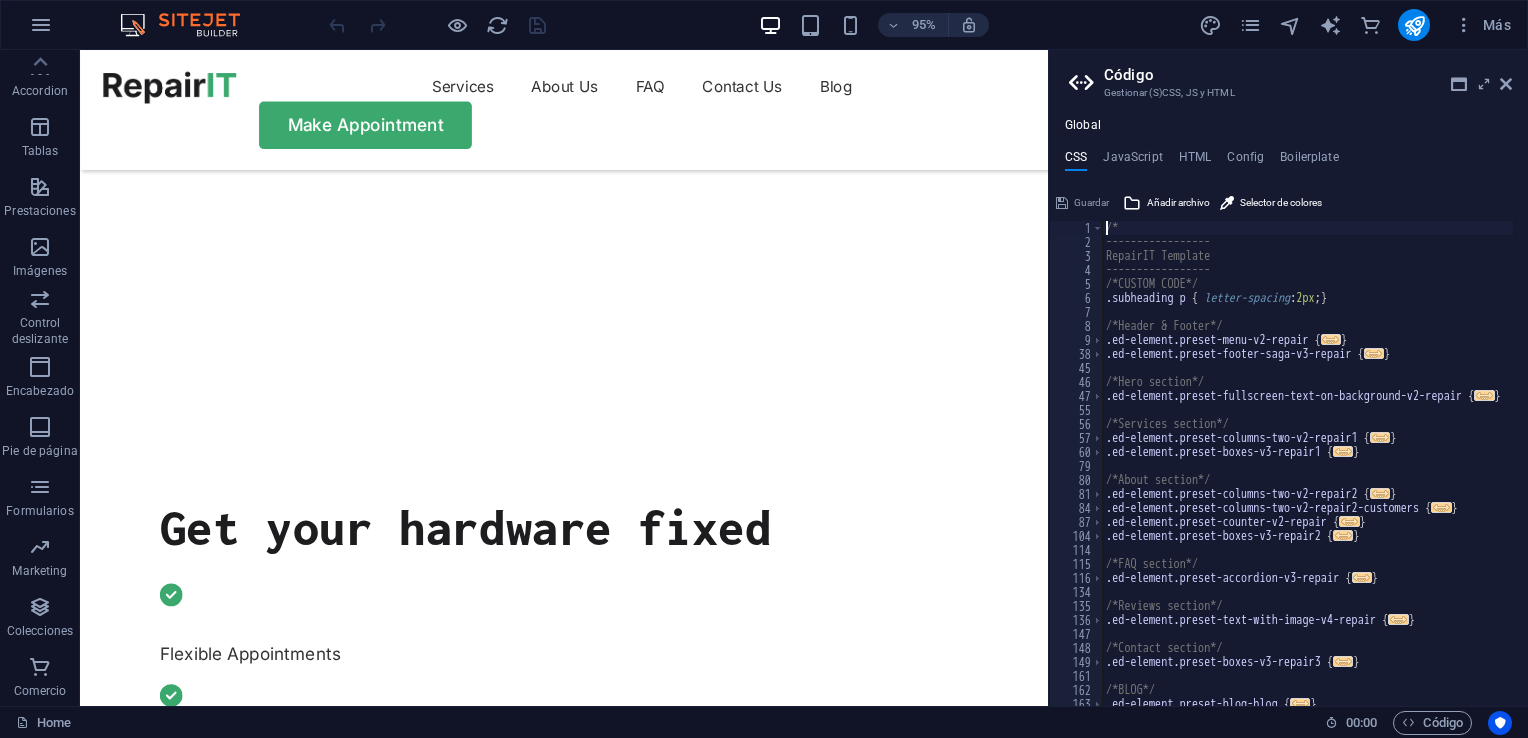 click on "/* ----------------- RepairIT Template ----------------- /*CUSTOM CODE*/ .subheading   p   {   letter-spacing :  2px ;  } /*Header & Footer*/ .ed-element.preset-menu-v2-repair   { ... } .ed-element.preset-footer-saga-v3-repair   { ... } /*Hero section*/ .ed-element.preset-fullscreen-text-on-background-v2-repair   { ... } /*Services section*/ .ed-element.preset-columns-two-v2-repair1   { ... } .ed-element.preset-boxes-v3-repair1   { ... } /*About section*/ .ed-element.preset-columns-two-v2-repair2   { ... } .ed-element.preset-columns-two-v2-repair2-customers   { ... } .ed-element.preset-counter-v2-repair   { ... } .ed-element.preset-boxes-v3-repair2   { ... } /*FAQ section*/ .ed-element.preset-accordion-v3-repair   { ... } /*Reviews section*/ .ed-element.preset-text-with-image-v4-repair   { ... } /*Contact section*/ .ed-element.preset-boxes-v3-repair3   { ... } /*BLOG*/ .ed-element.preset-blog-blog   { ... }" at bounding box center [1308, 470] 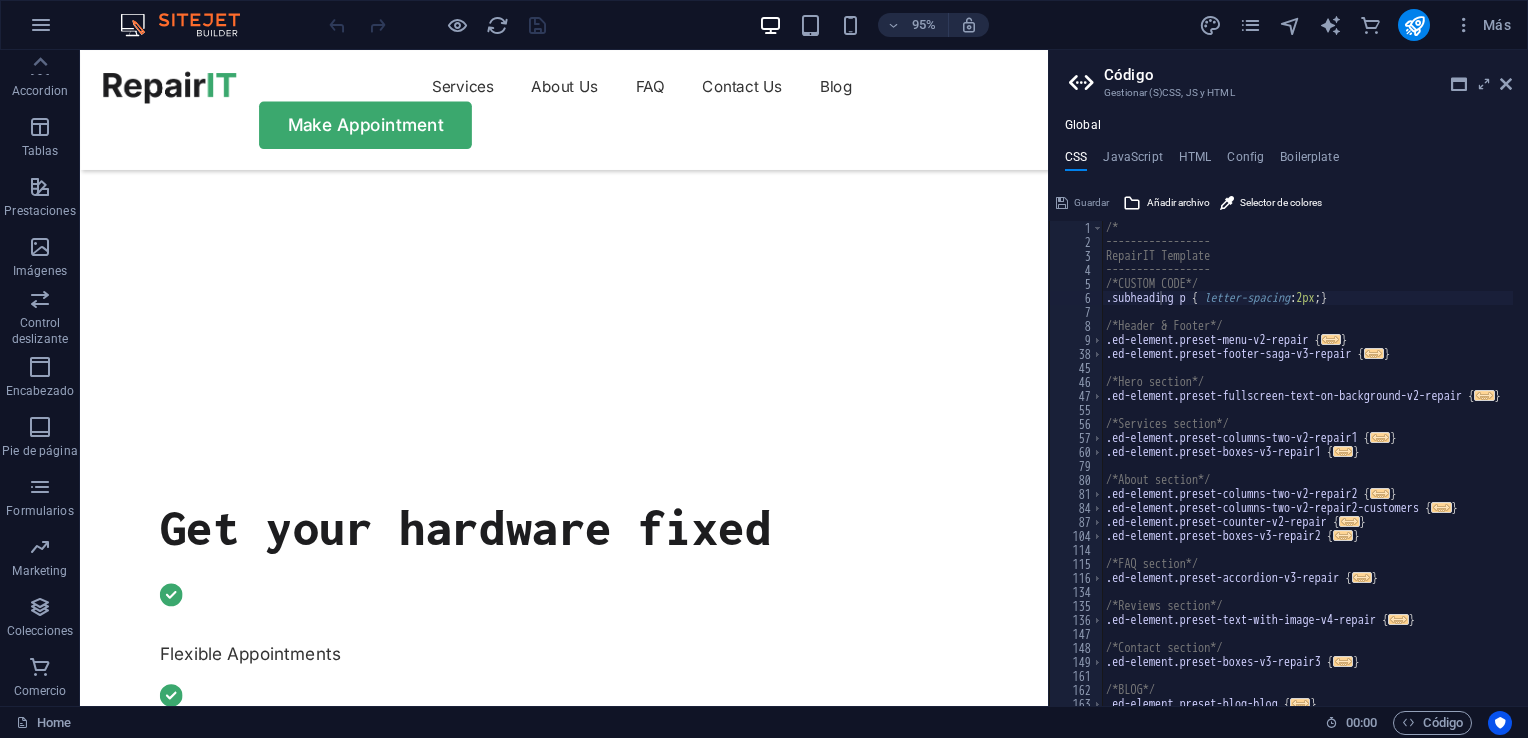 click on "/* ----------------- RepairIT Template ----------------- /*CUSTOM CODE*/ .subheading   p   {   letter-spacing :  2px ;  } /*Header & Footer*/ .ed-element.preset-menu-v2-repair   { ... } .ed-element.preset-footer-saga-v3-repair   { ... } /*Hero section*/ .ed-element.preset-fullscreen-text-on-background-v2-repair   { ... } /*Services section*/ .ed-element.preset-columns-two-v2-repair1   { ... } .ed-element.preset-boxes-v3-repair1   { ... } /*About section*/ .ed-element.preset-columns-two-v2-repair2   { ... } .ed-element.preset-columns-two-v2-repair2-customers   { ... } .ed-element.preset-counter-v2-repair   { ... } .ed-element.preset-boxes-v3-repair2   { ... } /*FAQ section*/ .ed-element.preset-accordion-v3-repair   { ... } /*Reviews section*/ .ed-element.preset-text-with-image-v4-repair   { ... } /*Contact section*/ .ed-element.preset-boxes-v3-repair3   { ... } /*BLOG*/ .ed-element.preset-blog-blog   { ... }" at bounding box center (1308, 470) 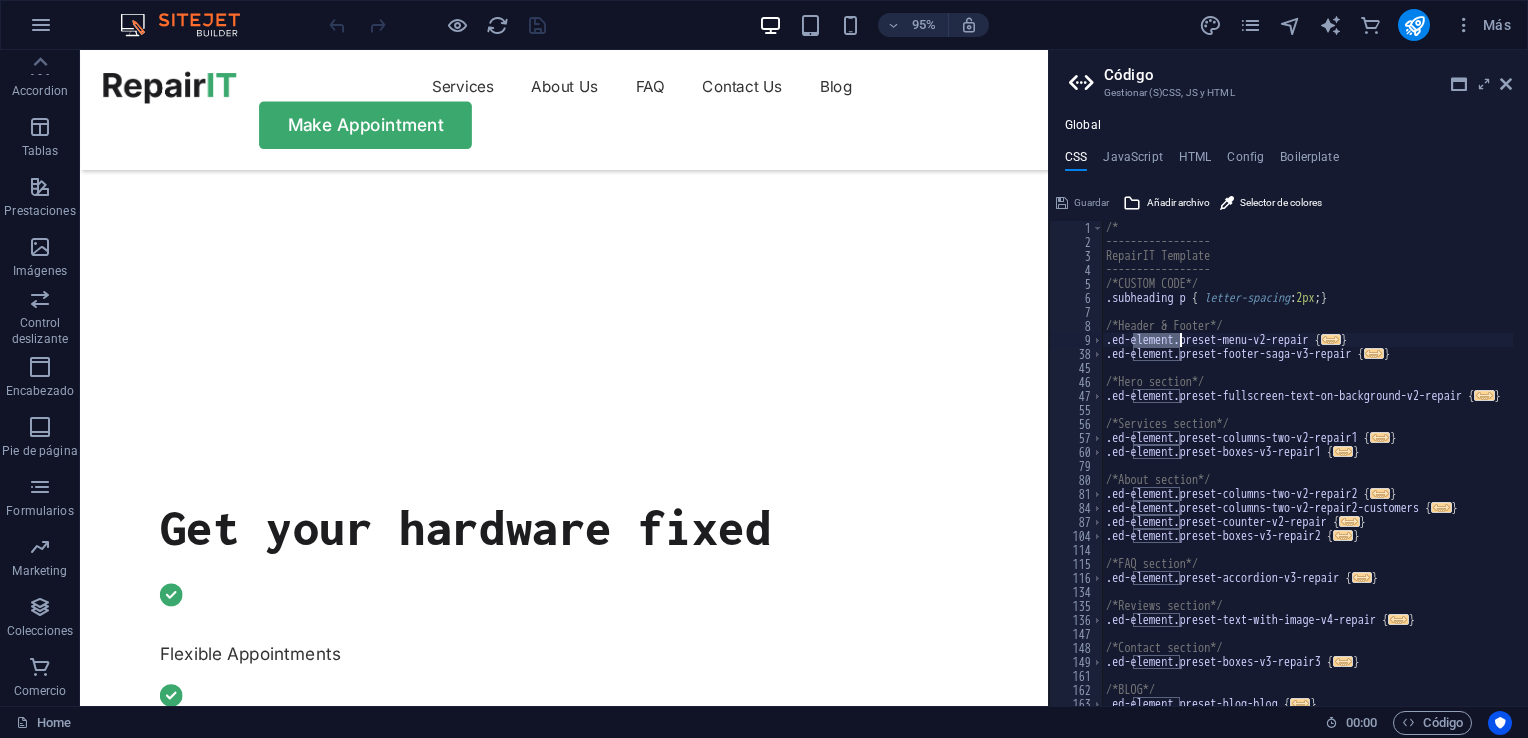 click on "/* ----------------- RepairIT Template ----------------- /*CUSTOM CODE*/ .subheading   p   {   letter-spacing :  2px ;  } /*Header & Footer*/ .ed-element.preset-menu-v2-repair   { ... } .ed-element.preset-footer-saga-v3-repair   { ... } /*Hero section*/ .ed-element.preset-fullscreen-text-on-background-v2-repair   { ... } /*Services section*/ .ed-element.preset-columns-two-v2-repair1   { ... } .ed-element.preset-boxes-v3-repair1   { ... } /*About section*/ .ed-element.preset-columns-two-v2-repair2   { ... } .ed-element.preset-columns-two-v2-repair2-customers   { ... } .ed-element.preset-counter-v2-repair   { ... } .ed-element.preset-boxes-v3-repair2   { ... } /*FAQ section*/ .ed-element.preset-accordion-v3-repair   { ... } /*Reviews section*/ .ed-element.preset-text-with-image-v4-repair   { ... } /*Contact section*/ .ed-element.preset-boxes-v3-repair3   { ... } /*BLOG*/ .ed-element.preset-blog-blog   { ... }" at bounding box center (1308, 470) 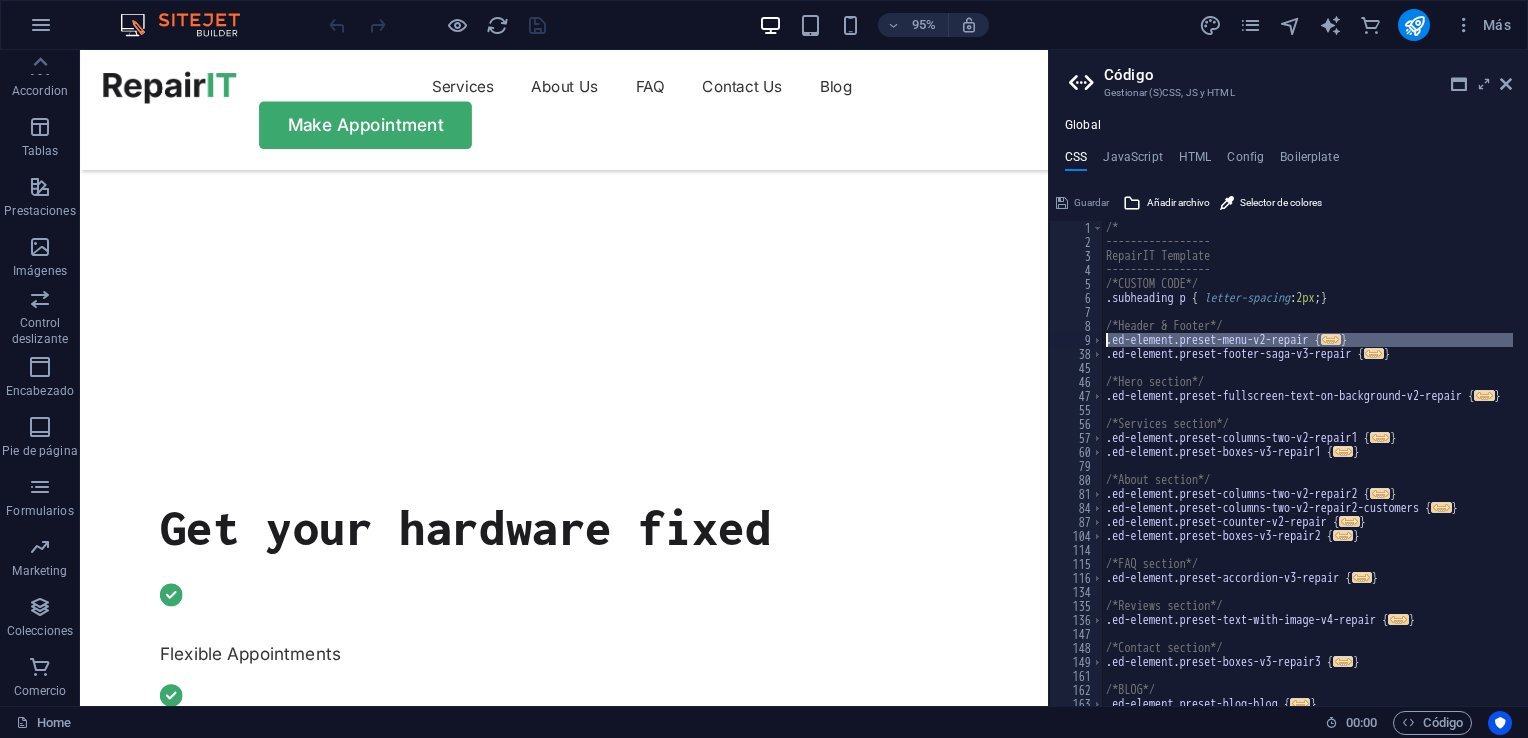 click on "/* ----------------- RepairIT Template ----------------- /*CUSTOM CODE*/ .subheading   p   {   letter-spacing :  2px ;  } /*Header & Footer*/ .ed-element.preset-menu-v2-repair   { ... } .ed-element.preset-footer-saga-v3-repair   { ... } /*Hero section*/ .ed-element.preset-fullscreen-text-on-background-v2-repair   { ... } /*Services section*/ .ed-element.preset-columns-two-v2-repair1   { ... } .ed-element.preset-boxes-v3-repair1   { ... } /*About section*/ .ed-element.preset-columns-two-v2-repair2   { ... } .ed-element.preset-columns-two-v2-repair2-customers   { ... } .ed-element.preset-counter-v2-repair   { ... } .ed-element.preset-boxes-v3-repair2   { ... } /*FAQ section*/ .ed-element.preset-accordion-v3-repair   { ... } /*Reviews section*/ .ed-element.preset-text-with-image-v4-repair   { ... } /*Contact section*/ .ed-element.preset-boxes-v3-repair3   { ... } /*BLOG*/ .ed-element.preset-blog-blog   { ... }" at bounding box center [1308, 470] 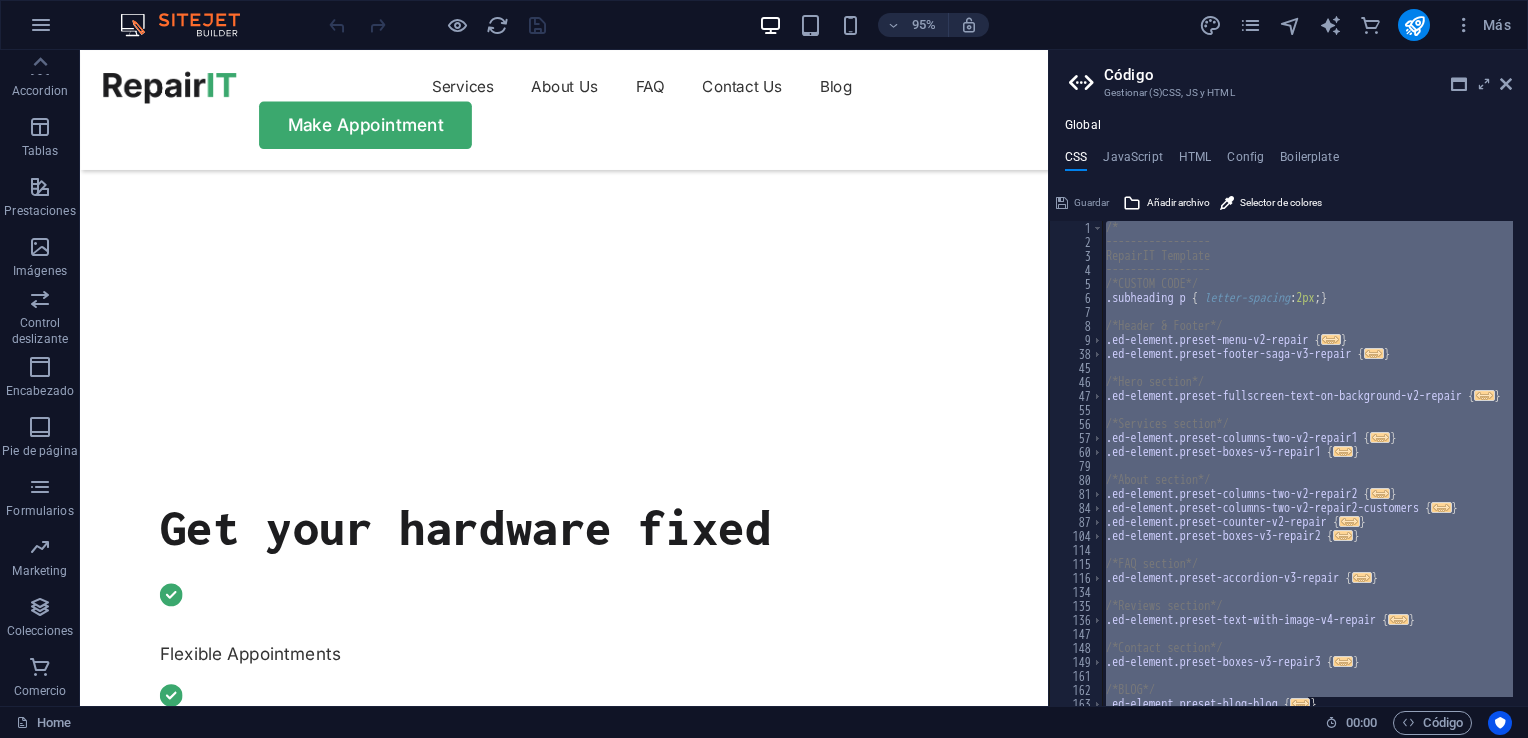 type 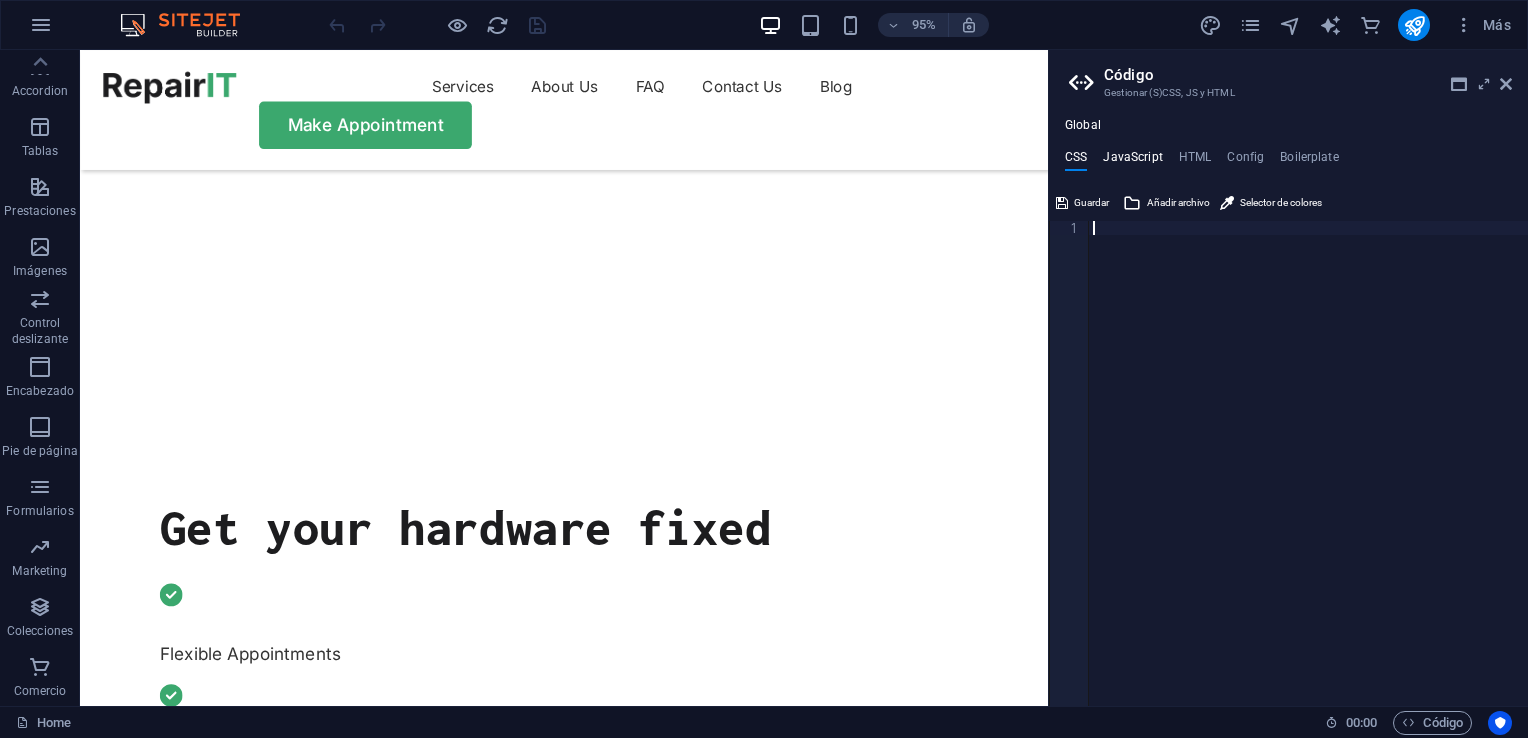 click on "JavaScript" at bounding box center (1132, 161) 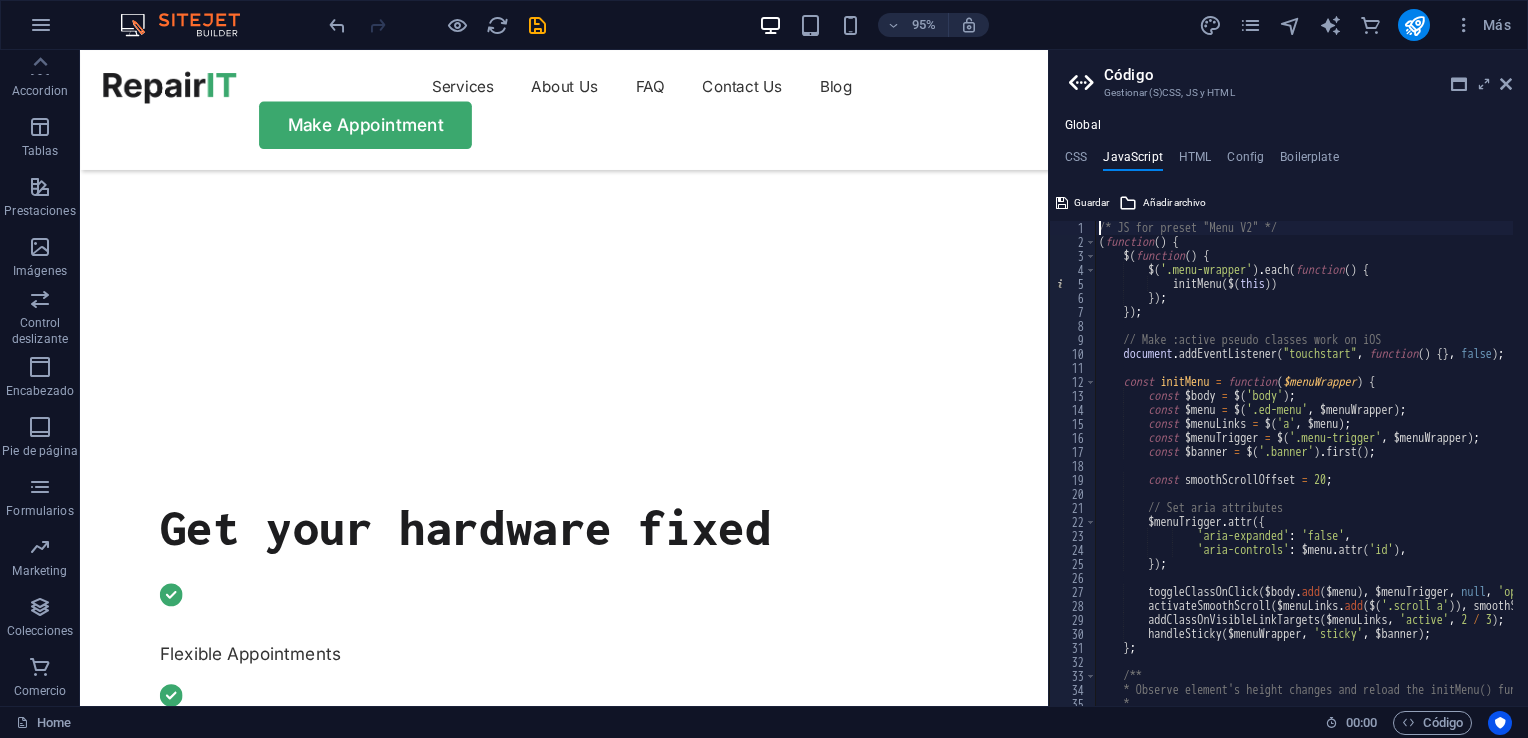 click on "/* JS for preset "Menu V2" */ ( function ( )   {      $ ( function ( )   {           $ ( '.menu-wrapper' ) . each ( function ( )   {                initMenu ( $ ( this ))           }) ;      }) ;      // Make :active pseudo classes work on iOS      document . addEventListener ( "touchstart" ,   function ( )   { } ,   false ) ;      const   initMenu   =   function ( $menuWrapper )   {           const   $body   =   $ ( 'body' ) ;           const   $menu   =   $ ( '.ed-menu' ,   $menuWrapper ) ;           const   $menuLinks   =   $ ( 'a' ,   $menu ) ;           const   $menuTrigger   =   $ ( '.menu-trigger' ,   $menuWrapper ) ;           const   $banner   =   $ ( '.banner' ) . first ( ) ;           const   smoothScrollOffset   =   20 ;                     // Set aria attributes           $menuTrigger . attr ({                     'aria-expanded' :   'false' ,                     'aria-controls' :   $menu . attr ( 'id' ) ,           }) ;           toggleClassOnClick ( $body . add ( $menu ) ,   $menuTrigger ,   ," at bounding box center (1554, 470) 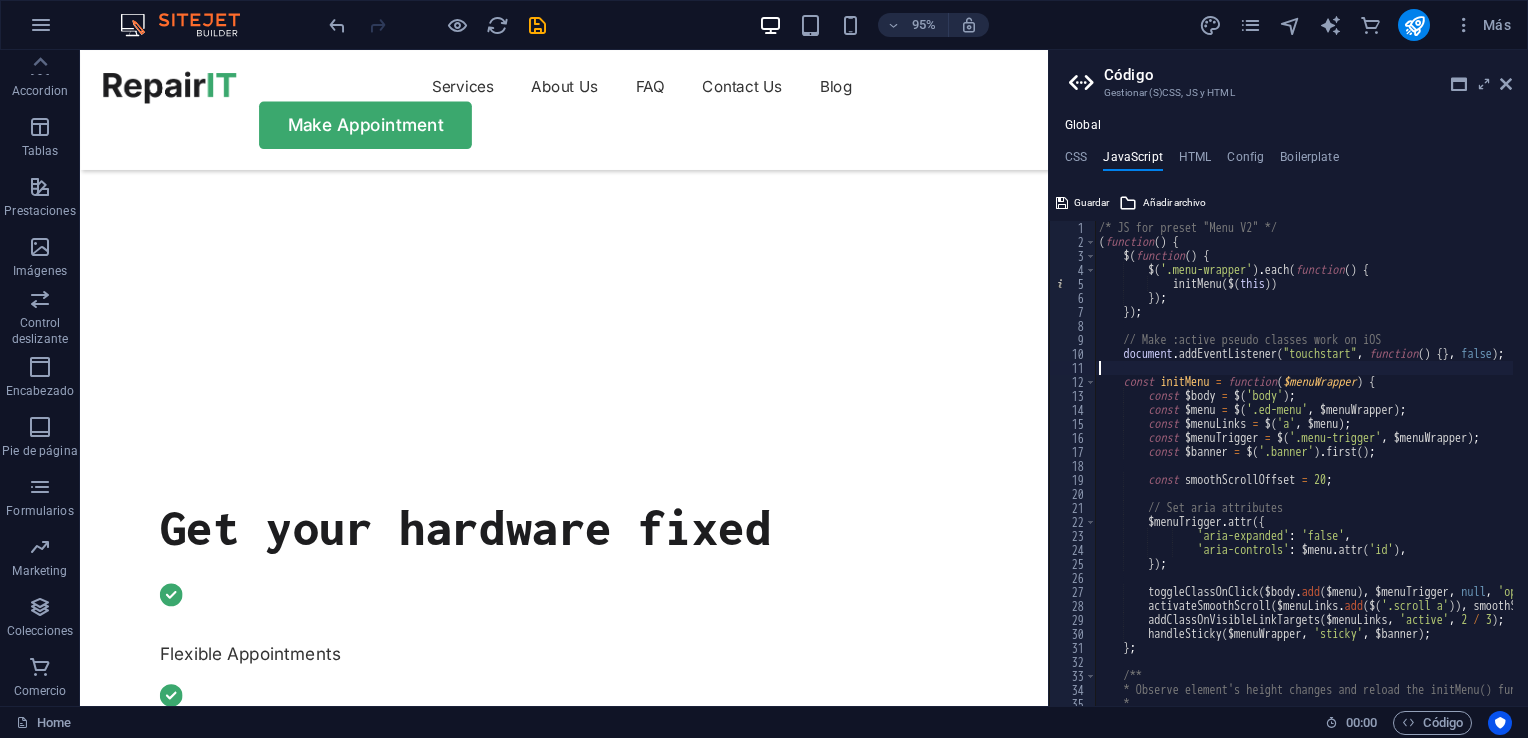 type on "});
/* End JS for preset "Counter V2" */" 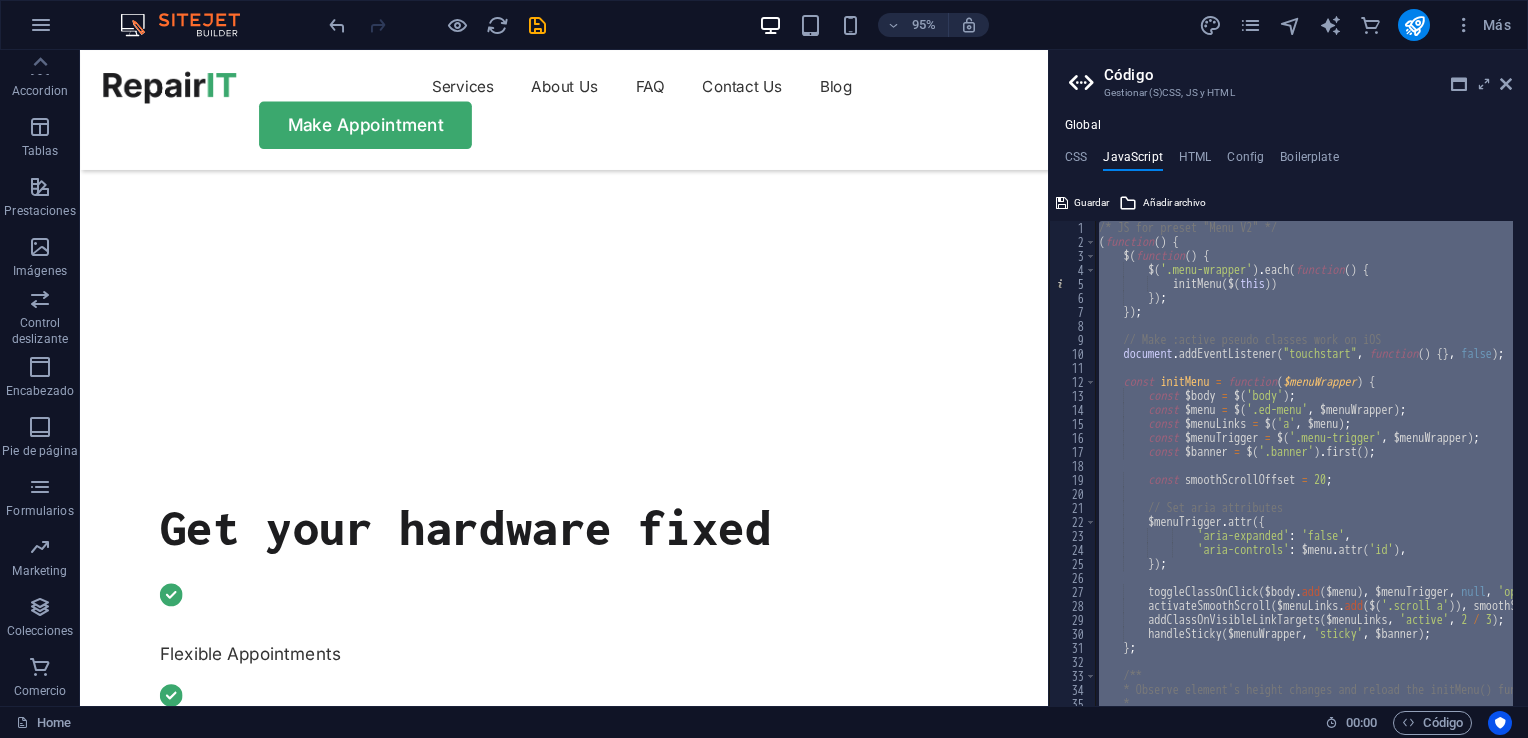 type 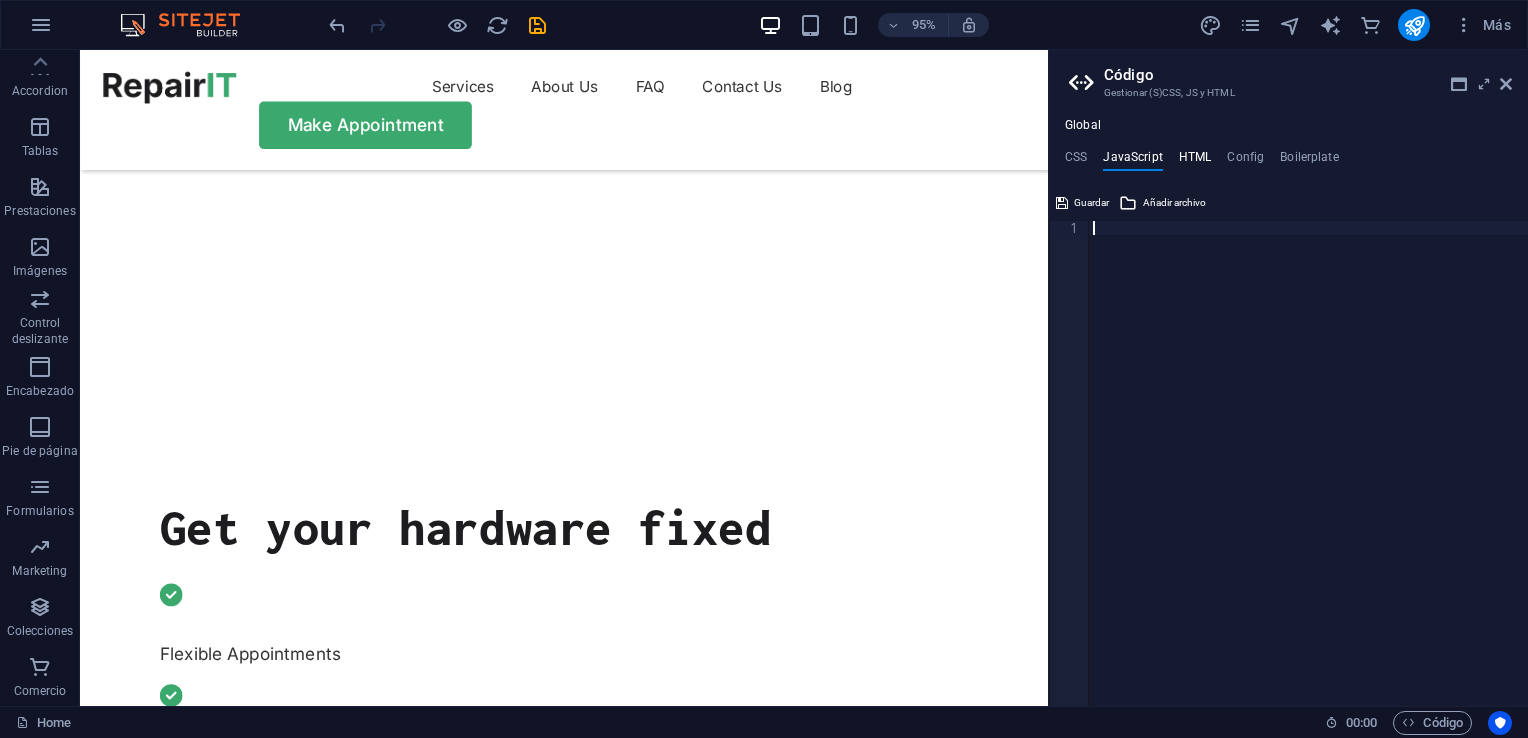 click on "HTML" at bounding box center (1195, 161) 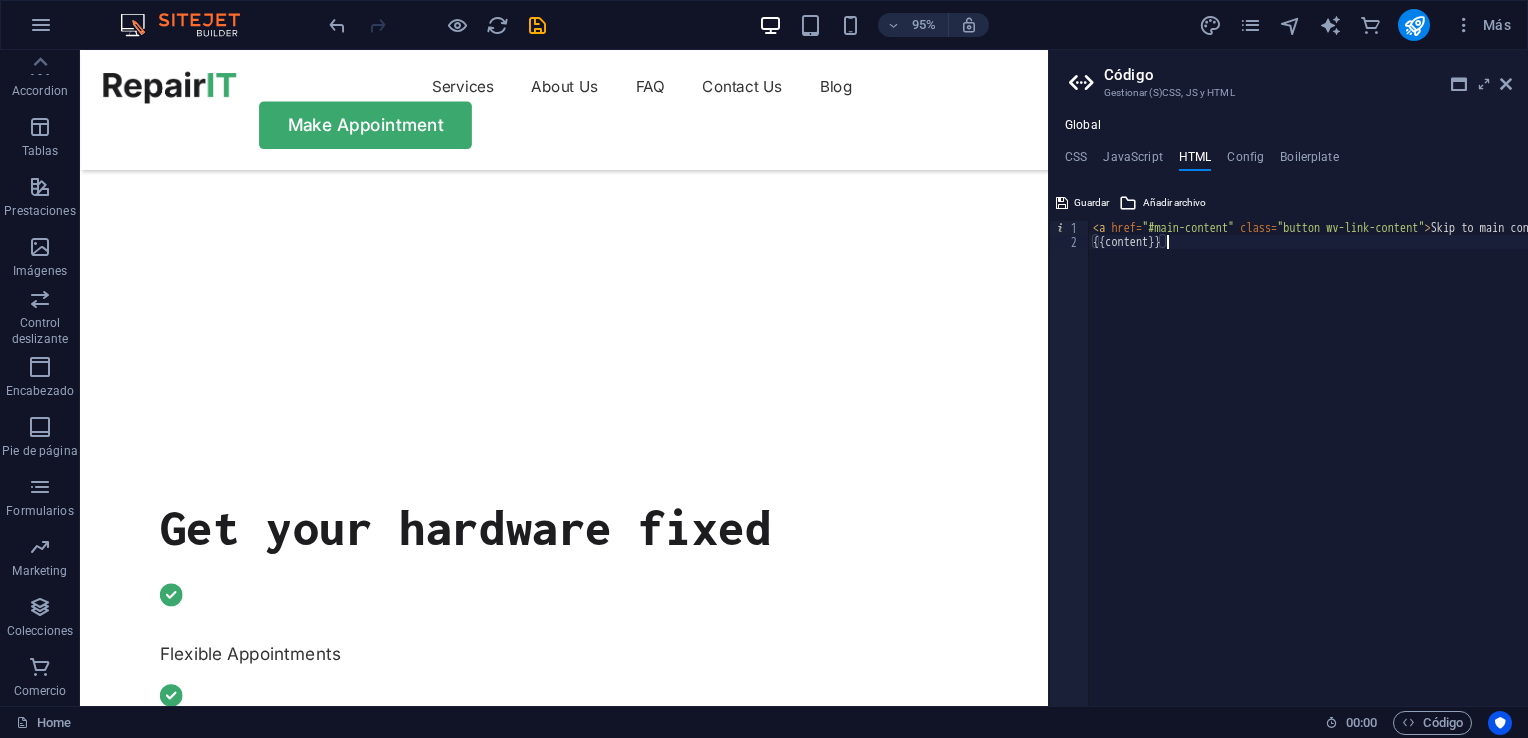 click on "< a   href = "#main-content"   class = "button wv-link-content" > Skip to main content </ a > {{content}}" at bounding box center [1359, 470] 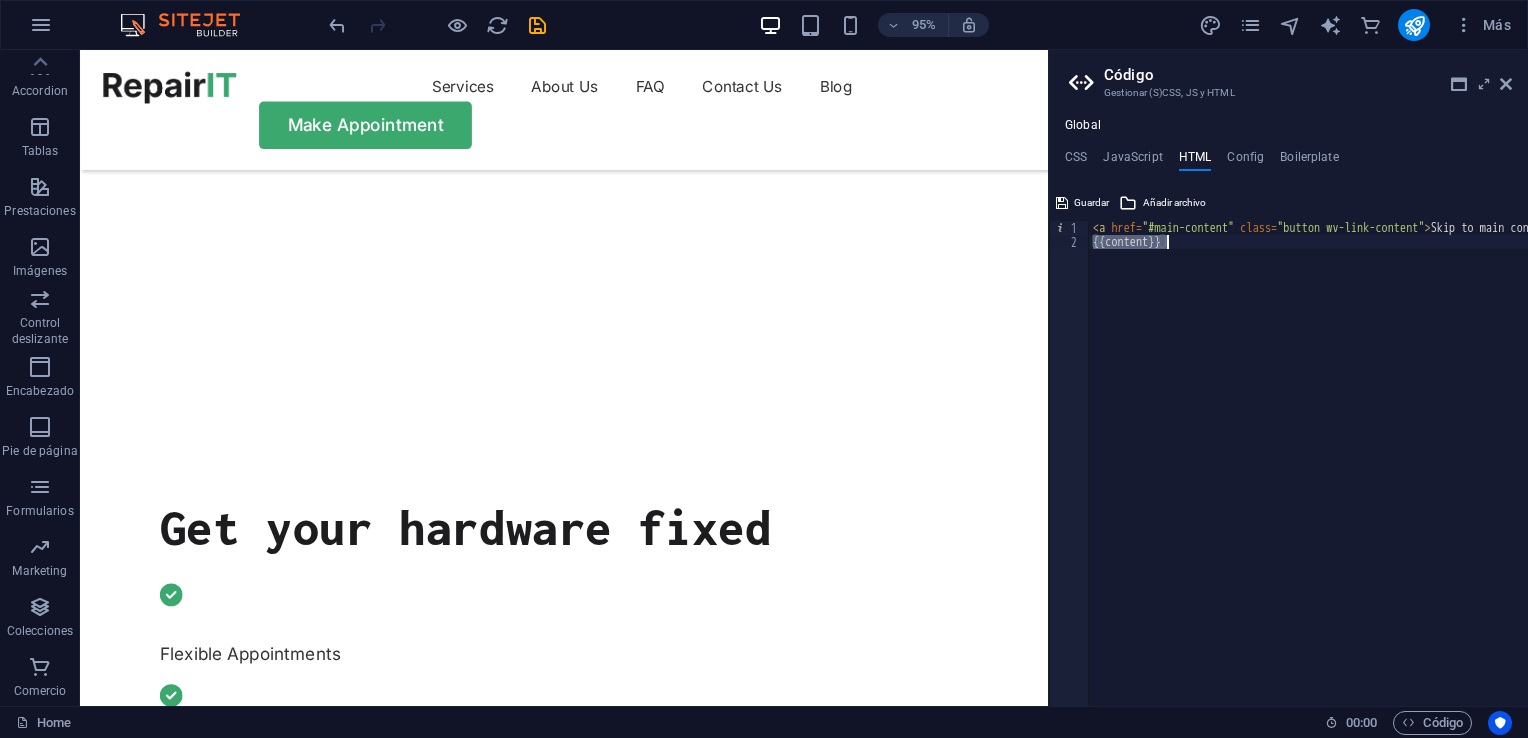 click on "< a   href = "#main-content"   class = "button wv-link-content" > Skip to main content </ a > {{content}}" at bounding box center [1359, 470] 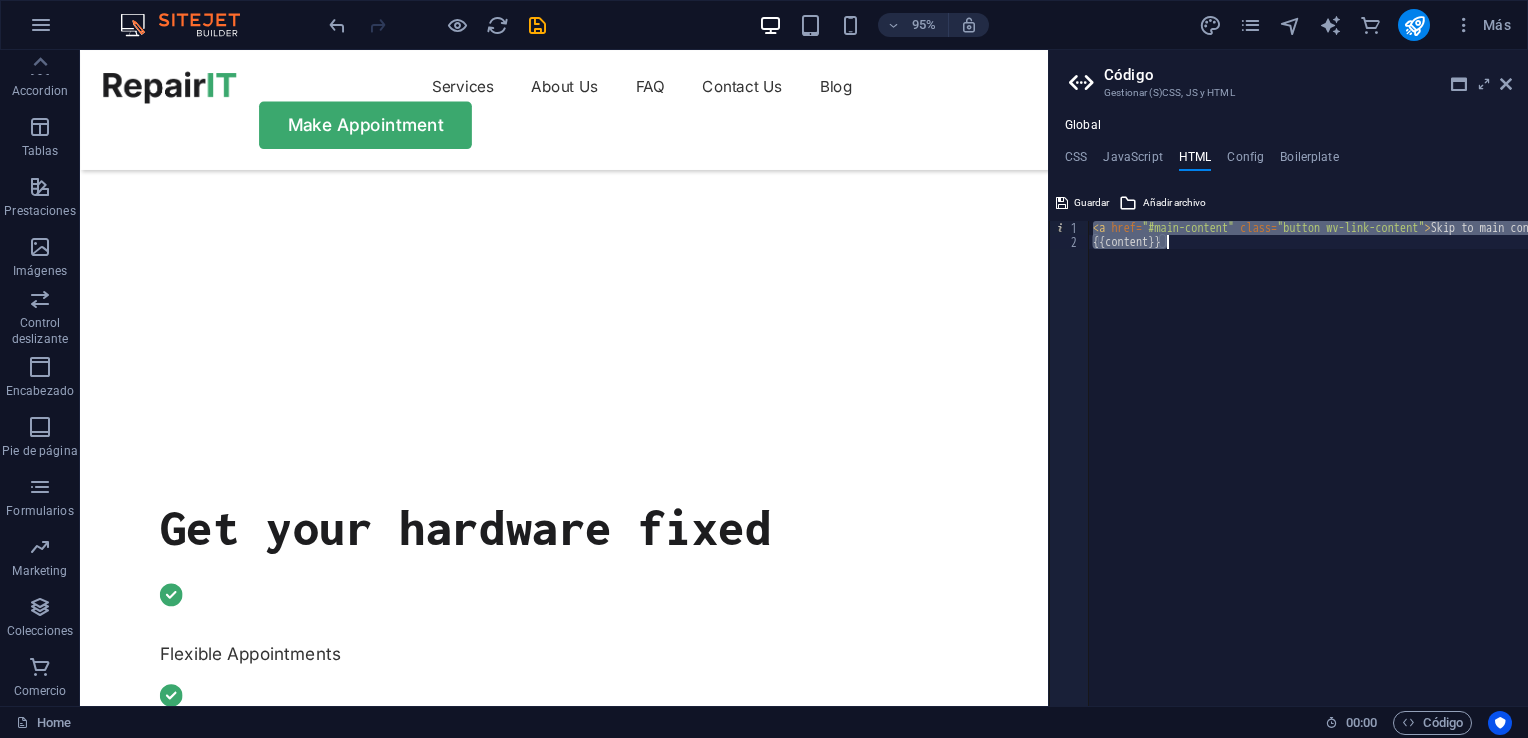 type on "<a href="#main-content" class="button wv-link-content">Skip to main content</a>" 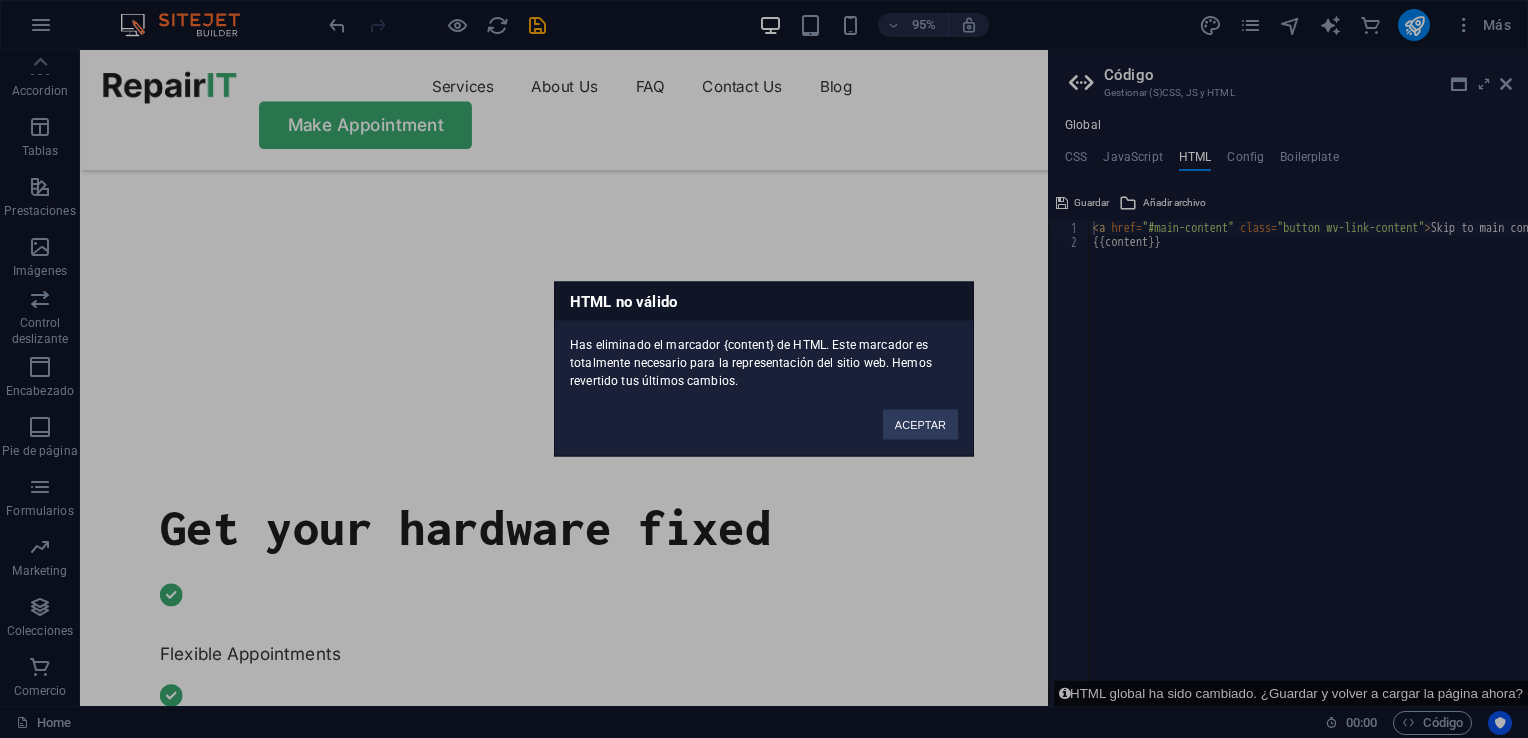 click on "HTML no válido Has eliminado el marcador {content} de HTML. Este marcador es totalmente necesario para la representación del sitio web. Hemos revertido tus últimos cambios. ACEPTAR" at bounding box center (764, 369) 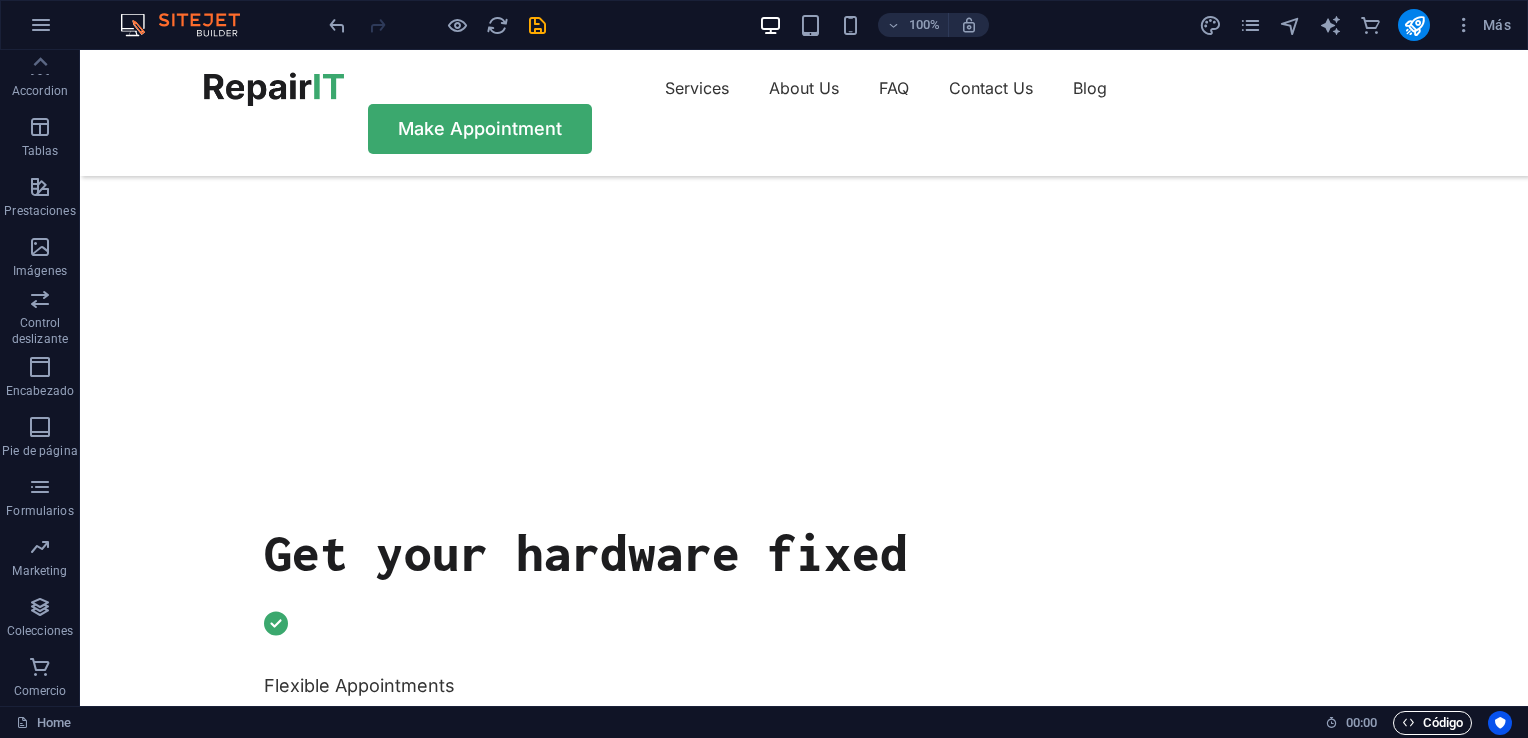 click on "Código" at bounding box center [1432, 723] 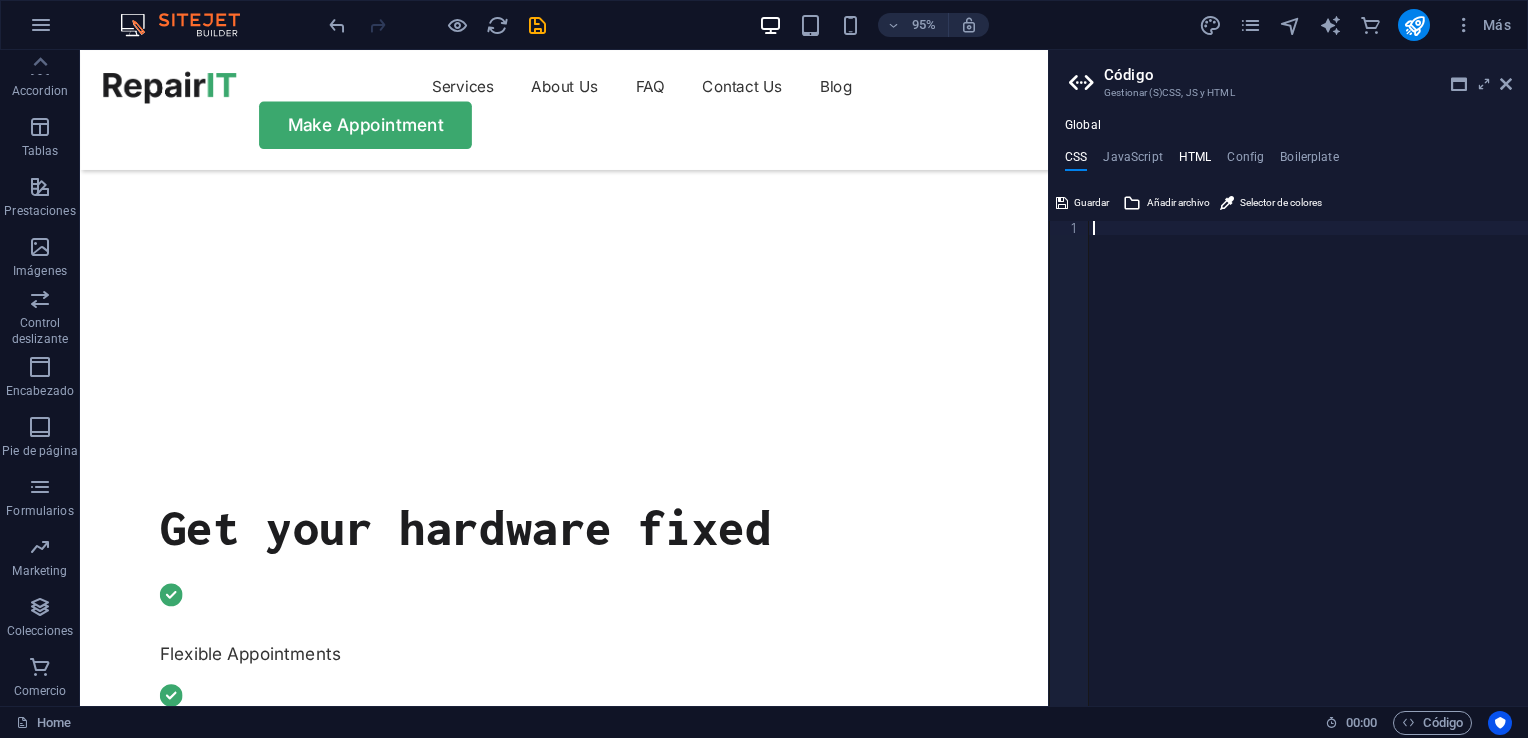 click on "HTML" at bounding box center (1195, 161) 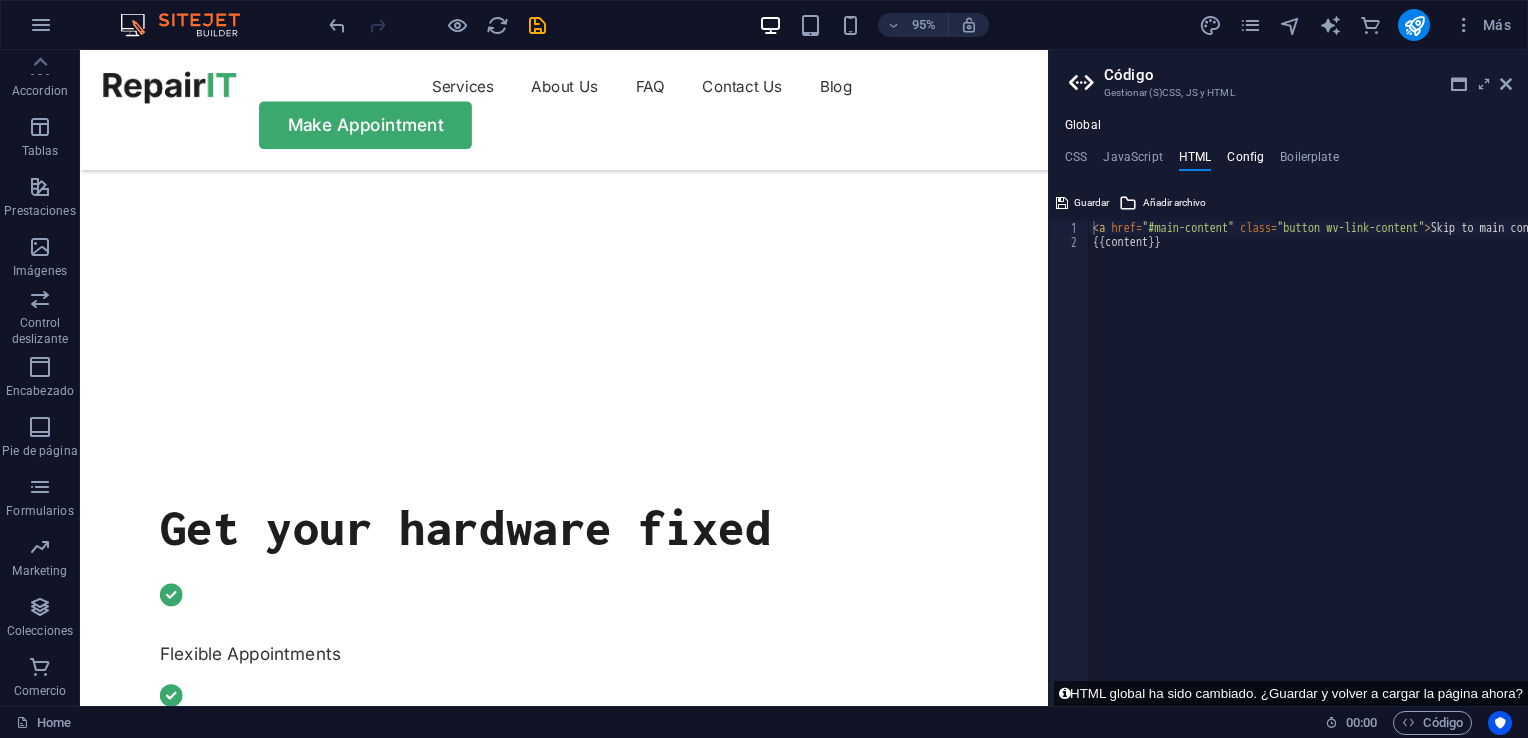 click on "Config" at bounding box center [1245, 161] 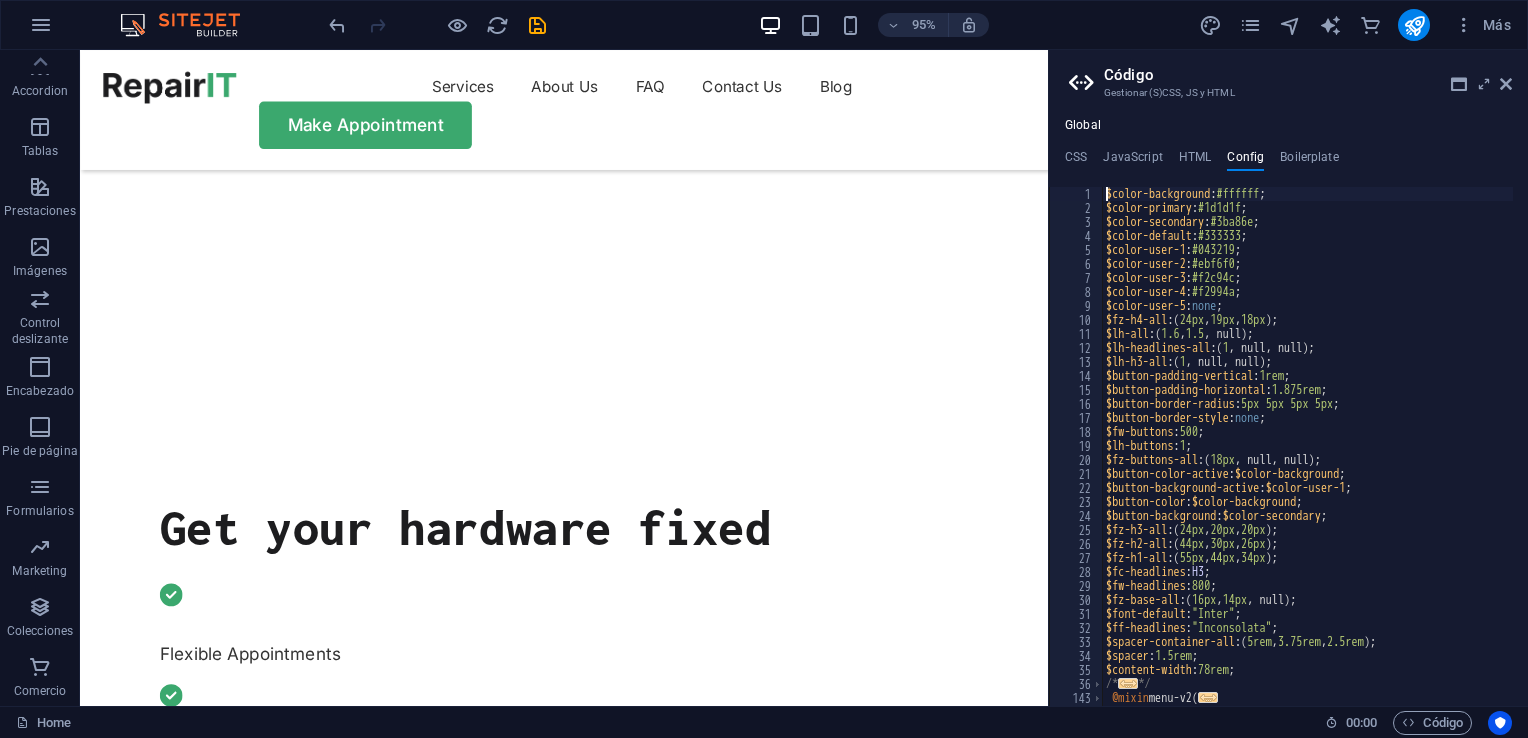 click on "$color-background :  #ffffff ; $color-primary :  #1d1d1f ; $color-secondary :  #3ba86e ; $color-default :  #333333 ; $color-user-1 :  #043219 ; $color-user-2 :  #ebf6f0 ; $color-user-3 :  #f2c94c ; $color-user-4 :  #f2994a ; $color-user-5 :  none ; $fz-h4-all :  ( 24px ,  19px ,  18px ) ; $lh-all :  ( 1.6 ,  1.5 , null ) ; $lh-headlines-all :  ( 1 , null, null ) ; $lh-h3-all :  ( 1 , null, null ) ; $button-padding-vertical :  1rem ; $button-padding-horizontal :  1.875rem ; $button-border-radius :  5px   5px   5px   5px ; $button-border-style :  none ; $fw-buttons :  500 ; $lh-buttons :  1 ; $fz-buttons-all :  ( 18px , null, null ) ; $button-color-active :  $color-background ; $button-background-active :  $color-user-1 ; $button-color :  $color-background ; $button-background :  $color-secondary ; $fz-h3-all :  ( 24px ,  20px ,  20px ) ; $fz-h2-all :  ( 44px ,  30px ,  26px ) ; $fz-h1-all :  ( 55px ,  44px ,  34px ) ; $fc-headlines :  H3 ; $fw-headlines :  800 ; $fz-base-all :  ( 16px ,  14px , null ) ; :  ; ;" at bounding box center (1372, 453) 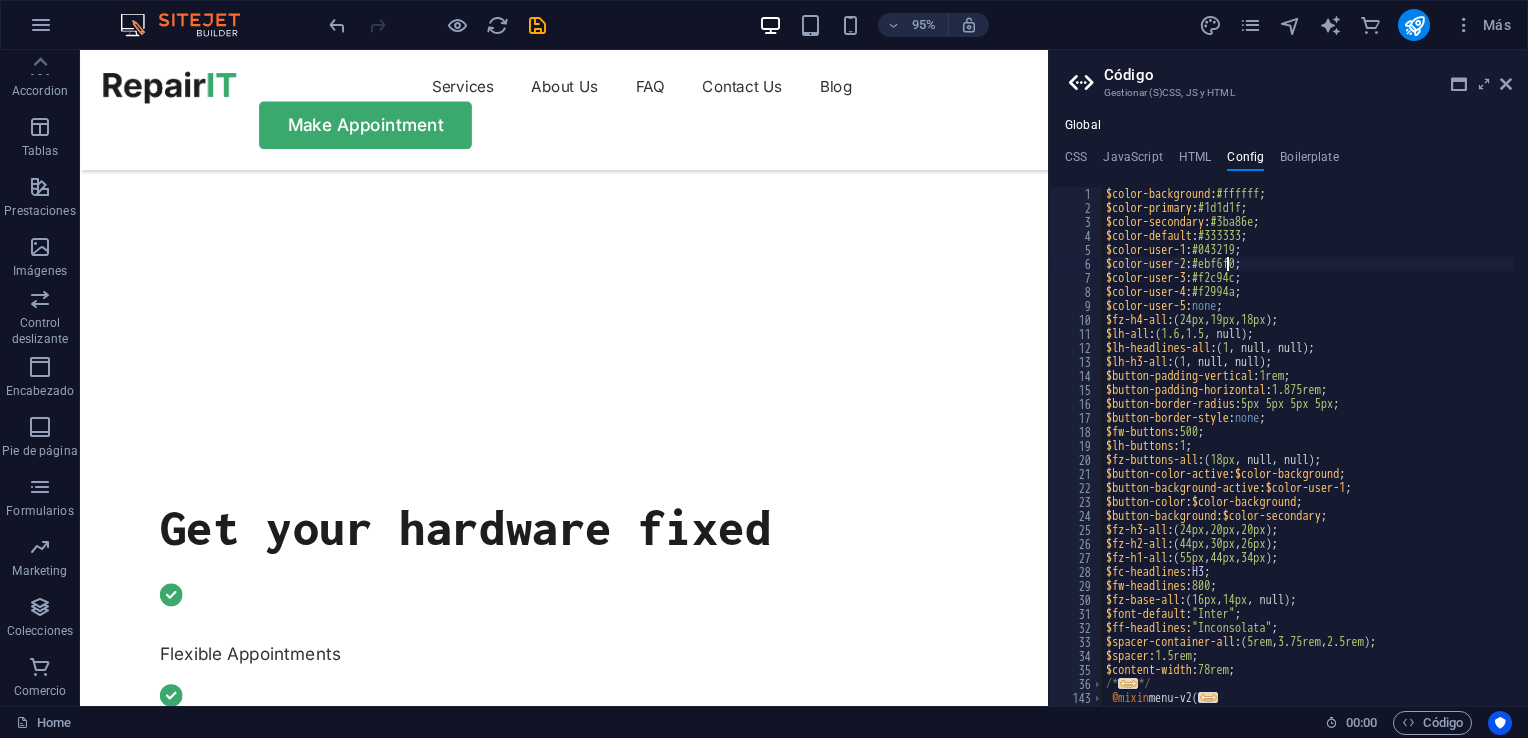 type on "}
}" 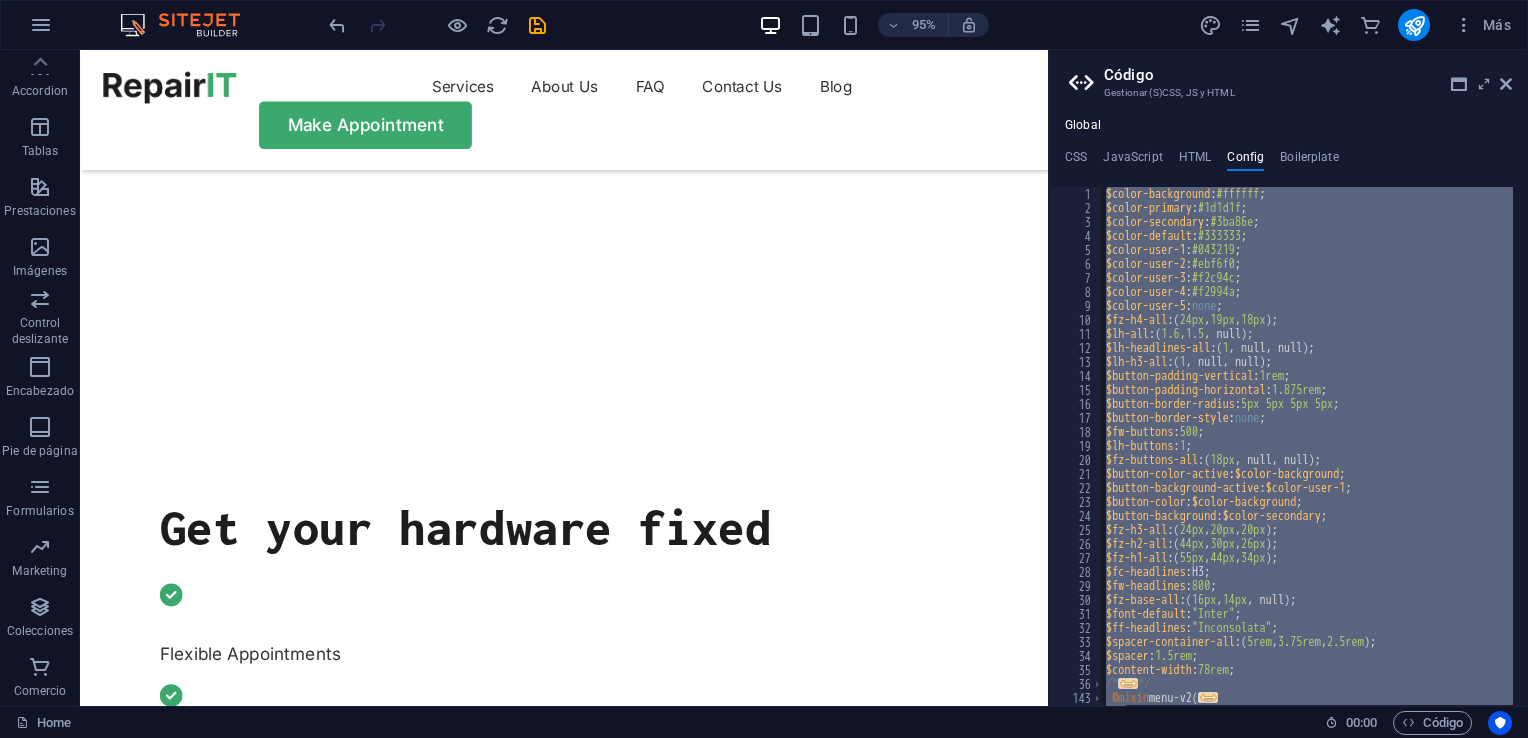type 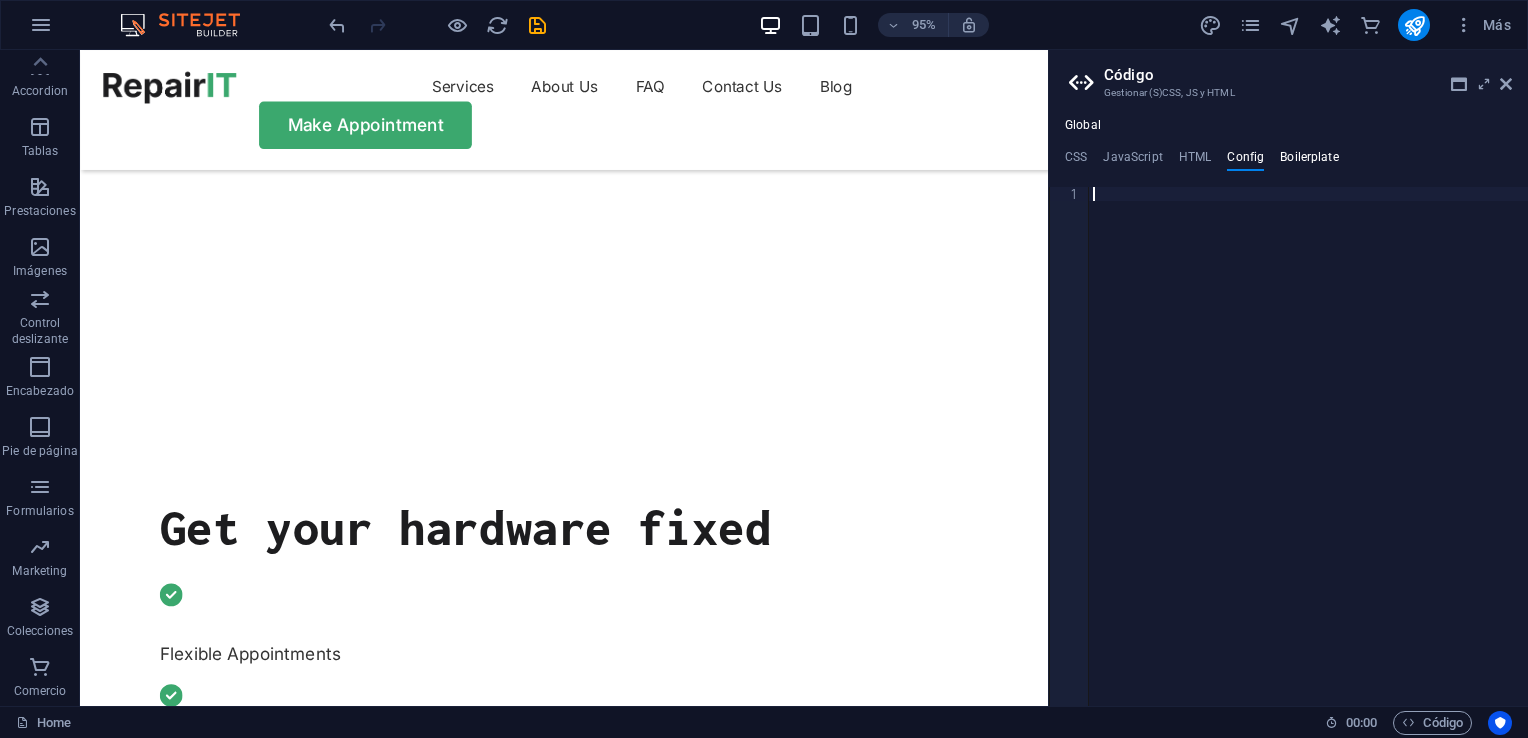 click on "Boilerplate" at bounding box center (1309, 161) 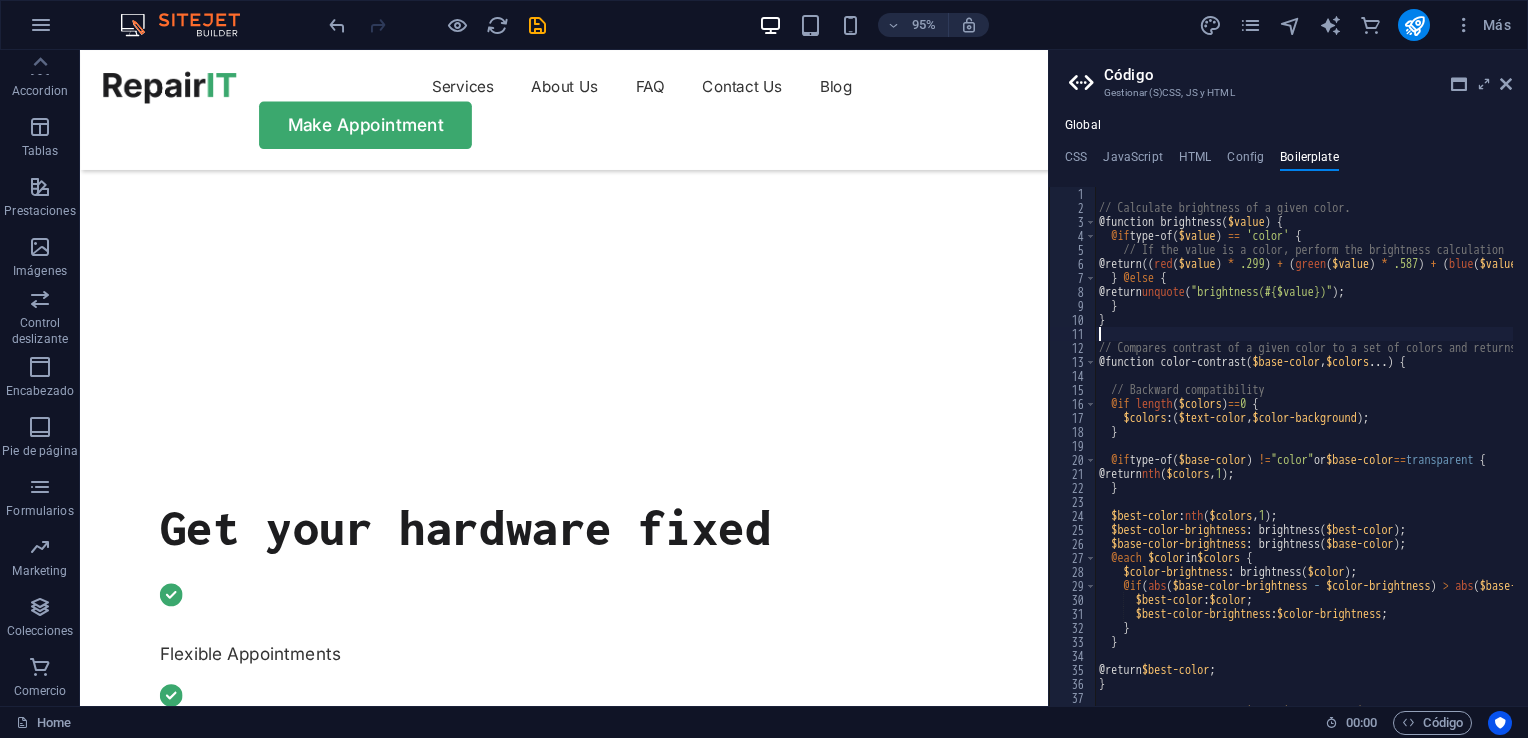 click on "// Calculate brightness of a given color. @function brightness ( $value )   {    @if  type-of ( $value )   ==   'color'   {      // If the value is a color, perform the brightness calculation     @return  (( red ( $value )   *   .299 )   +   ( green ( $value )   *   .587 )   +   ( blue ( $value )   *   .114 ))  /  255   *   100% ;    }   @else   {     @return  unquote ( "brightness(#{$value})" ) ;    } } // Compares contrast of a given color to a set of colors and returns whichever is most "contrasty" @function color-contrast ( $base-color ,  $colors ... )   {    // Backward compatibility    @if   length ( $colors ) == 0   {      $colors :  ( $text-color ,  $color-background ) ;    }    @if  type-of ( $base-color )   != "color" or  $base-color == transparent   {     @return  nth ( $colors ,  1 ) ;    }    $best-color :  nth ( $colors ,  1 ) ;    $best-color-brightness : brightness ( $best-color ) ;    $base-color-brightness : brightness ( $base-color ) ;    @each   $color  in  $colors   {      : brightness (" at bounding box center (1988, 453) 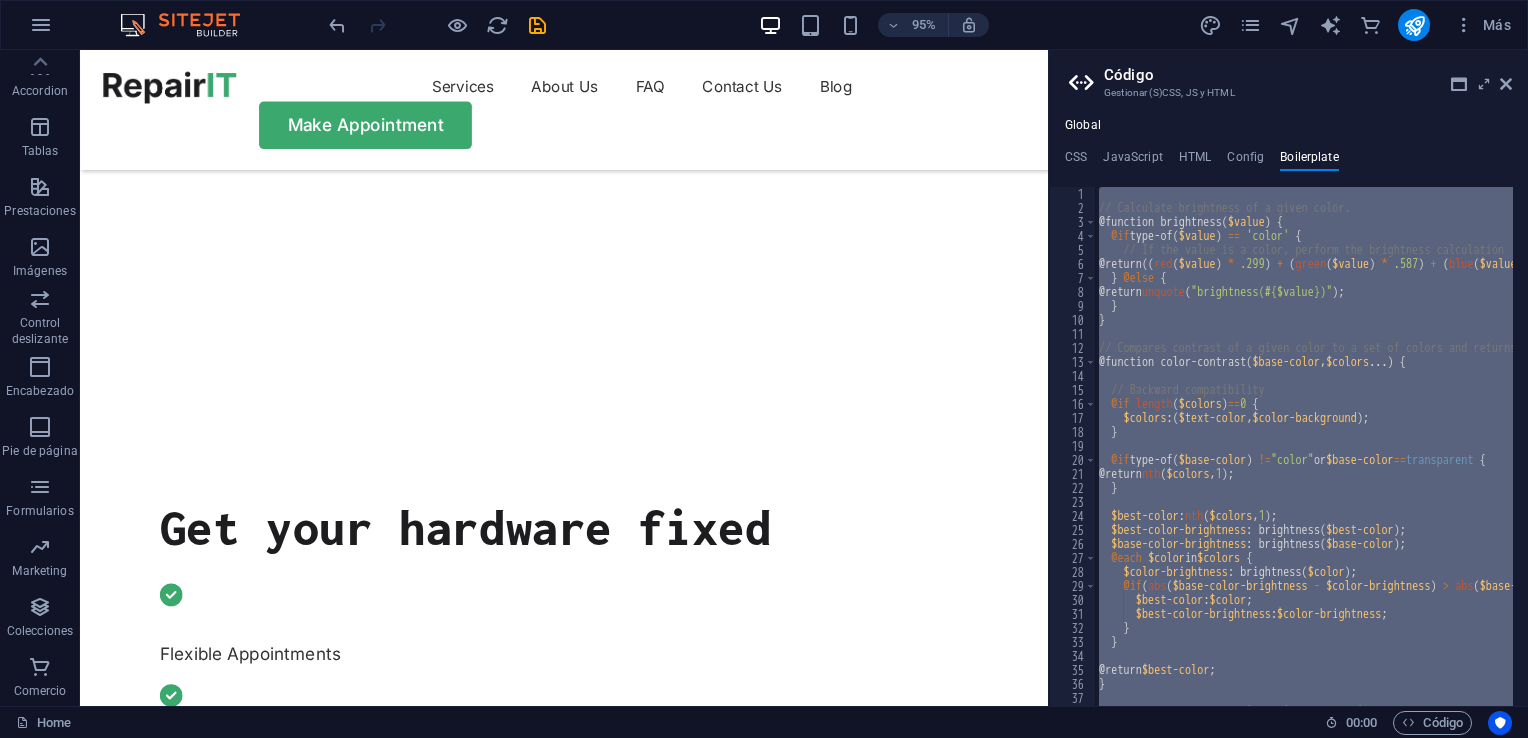 click on "// Calculate brightness of a given color. @function brightness ( $value )   {    @if  type-of ( $value )   ==   'color'   {      // If the value is a color, perform the brightness calculation     @return  (( red ( $value )   *   .299 )   +   ( green ( $value )   *   .587 )   +   ( blue ( $value )   *   .114 ))  /  255   *   100% ;    }   @else   {     @return  unquote ( "brightness(#{$value})" ) ;    } } // Compares contrast of a given color to a set of colors and returns whichever is most "contrasty" @function color-contrast ( $base-color ,  $colors ... )   {    // Backward compatibility    @if   length ( $colors ) == 0   {      $colors :  ( $text-color ,  $color-background ) ;    }    @if  type-of ( $base-color )   != "color" or  $base-color == transparent   {     @return  nth ( $colors ,  1 ) ;    }    $best-color :  nth ( $colors ,  1 ) ;    $best-color-brightness : brightness ( $best-color ) ;    $base-color-brightness : brightness ( $base-color ) ;    @each   $color  in  $colors   {      : brightness (" at bounding box center [1304, 446] 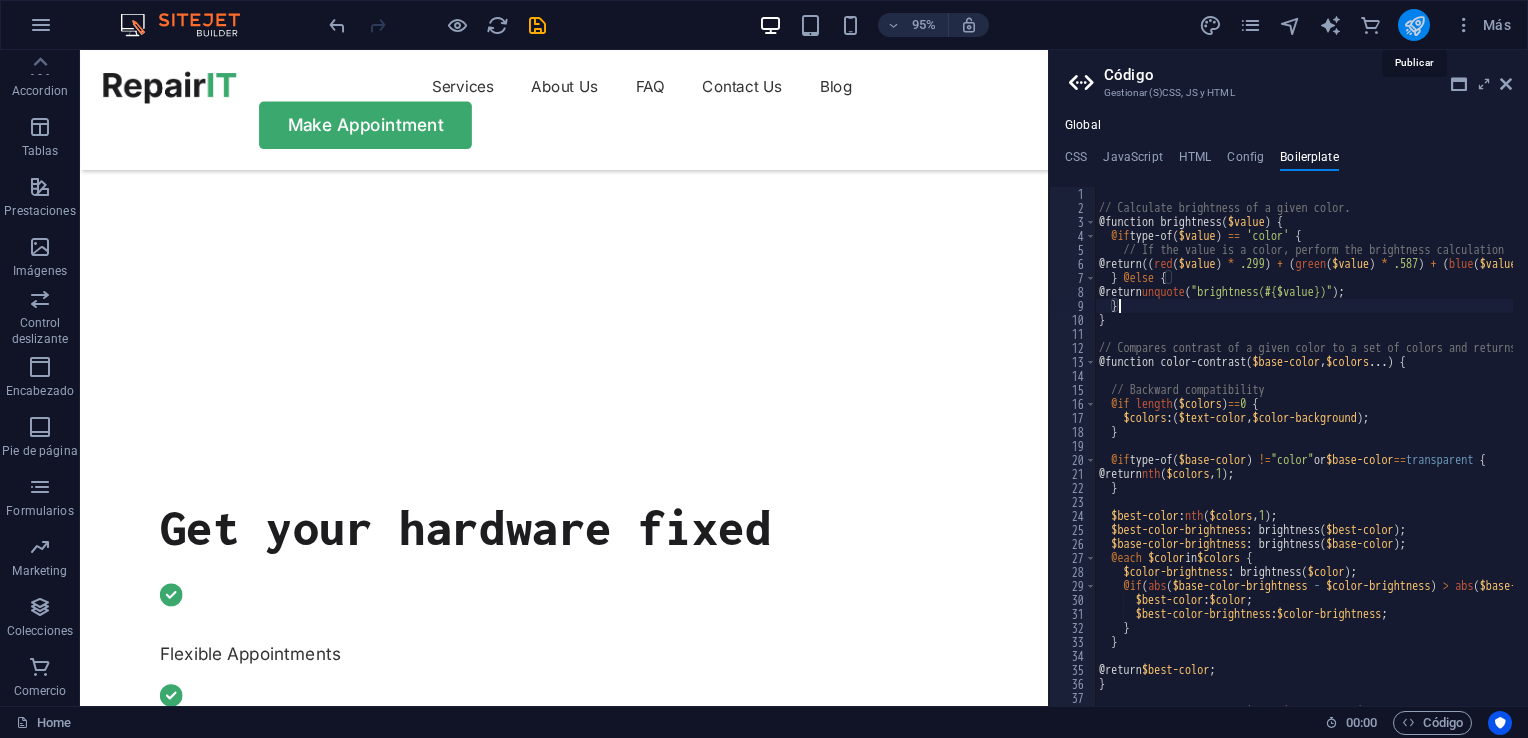 click at bounding box center (1414, 25) 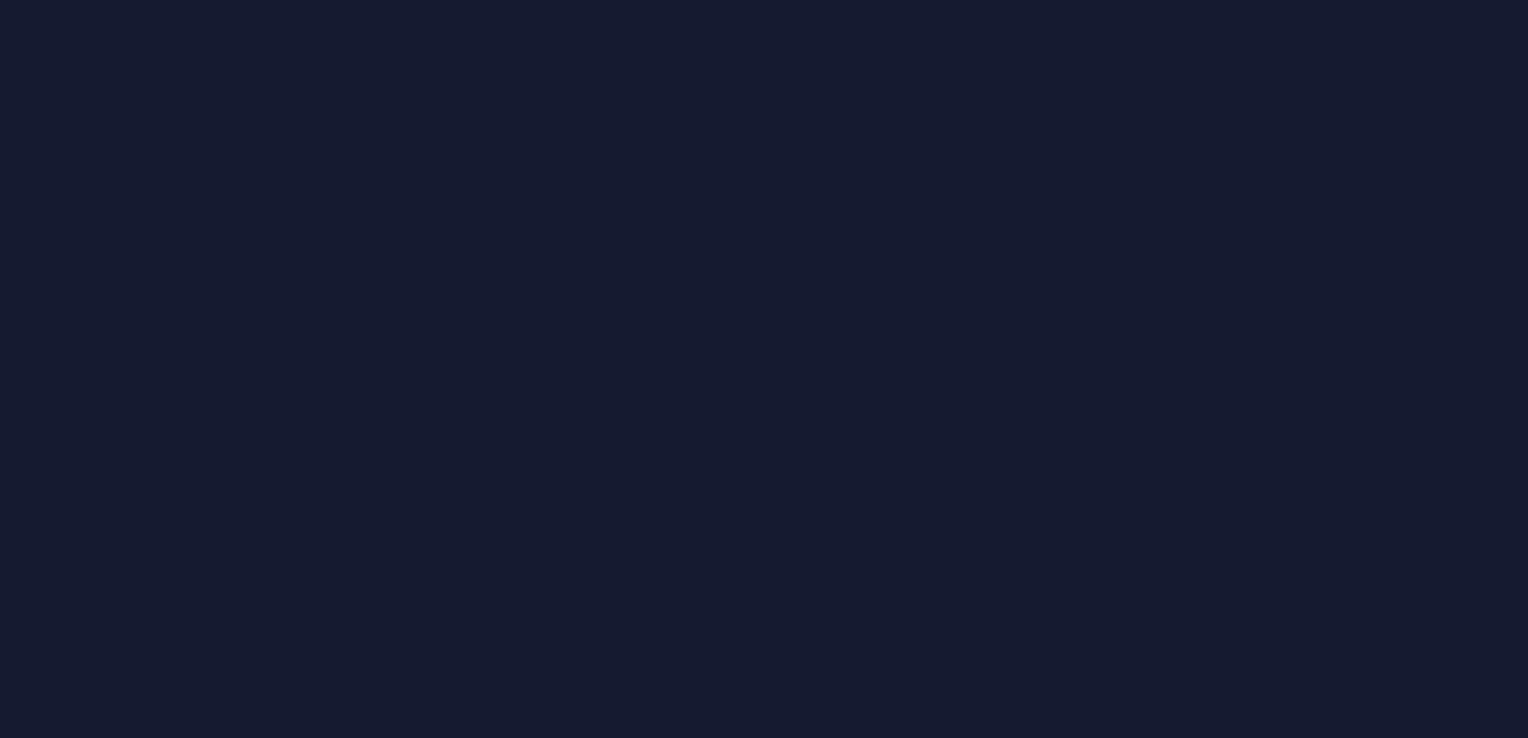 scroll, scrollTop: 0, scrollLeft: 0, axis: both 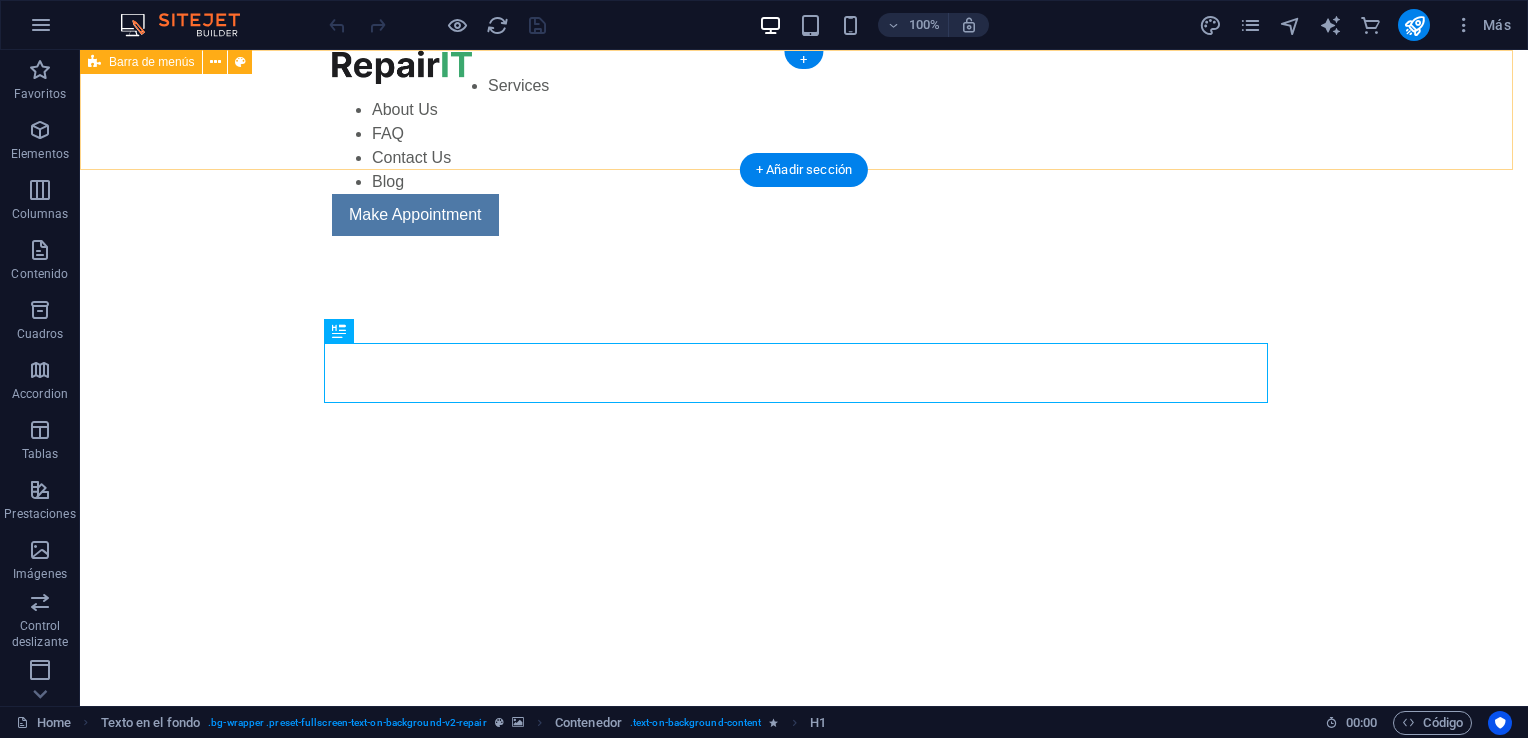 click on "Services About Us FAQ Contact Us Blog Make Appointment" at bounding box center (804, 143) 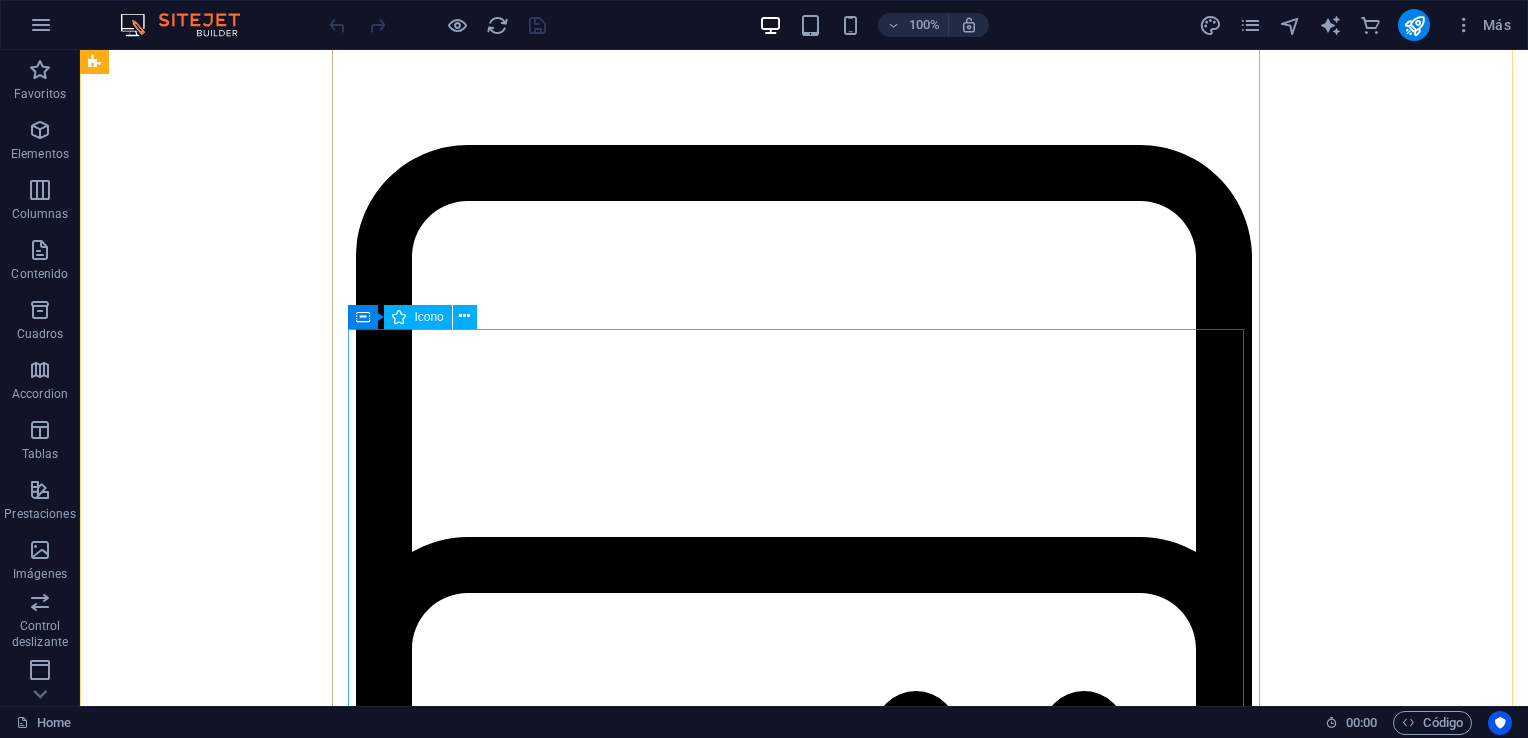 scroll, scrollTop: 3200, scrollLeft: 0, axis: vertical 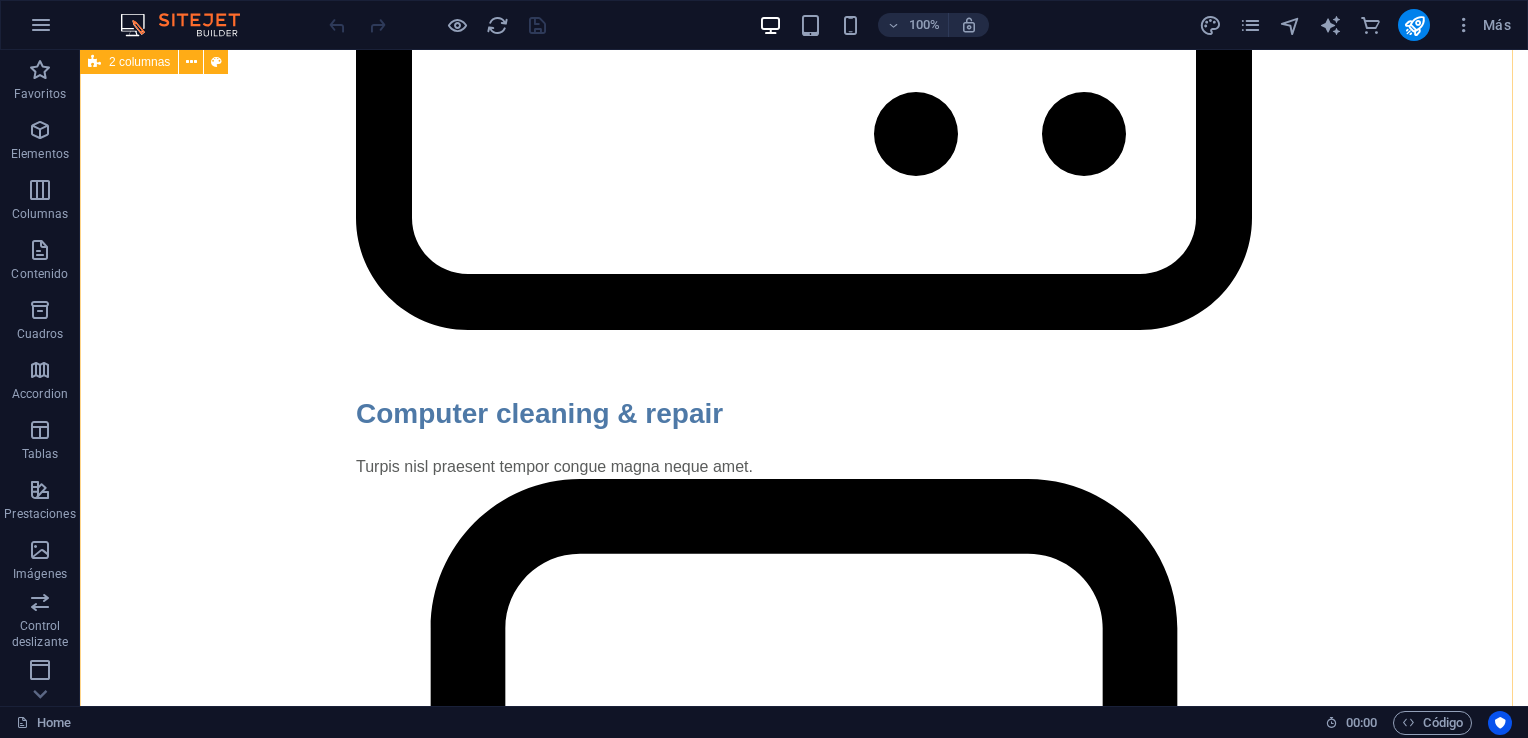 click on "Suelta el contenido aquí o  Añadir elementos  Pegar portapapeles OUR SERVICE What we can fix for you Computer cleaning & repair Turpis nisl praesent tempor congue magna neque amet. Mobile cleaning & repair Turpis nisl praesent tempor congue magna neque amet. Data recovery Turpis nisl praesent tempor congue magna neque amet. OUR PROCESS How it works Tell us your issue Turpis nisl praesent tempor congue magna neque amet. Bring your device Turpis nisl praesent tempor congue magna neque amet. Get your fixed device Turpis nisl praesent tempor congue magna neque amet. Suelta el contenido aquí o  Añadir elementos  Pegar portapapeles" at bounding box center [804, 2985] 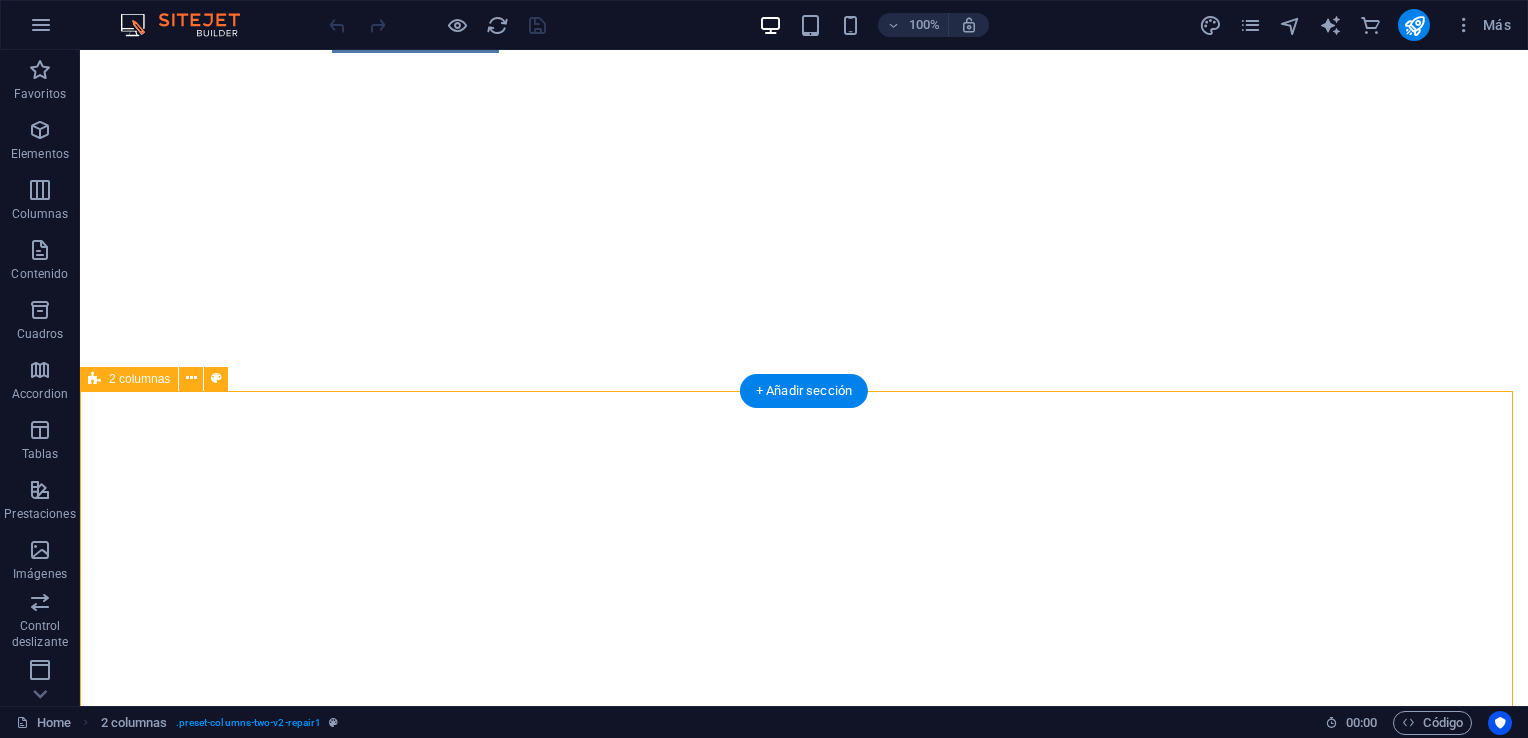 scroll, scrollTop: 0, scrollLeft: 0, axis: both 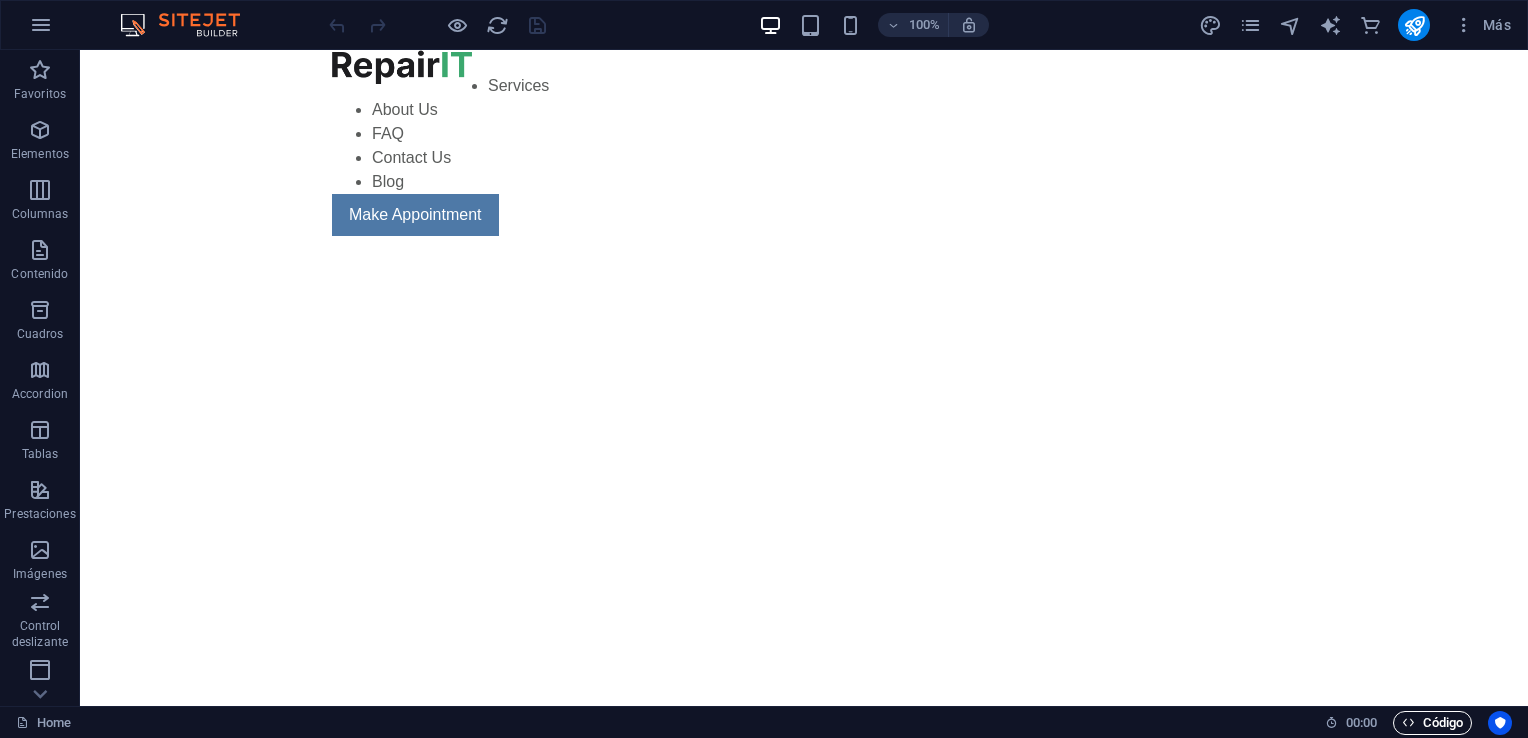 click on "Código" at bounding box center (1432, 723) 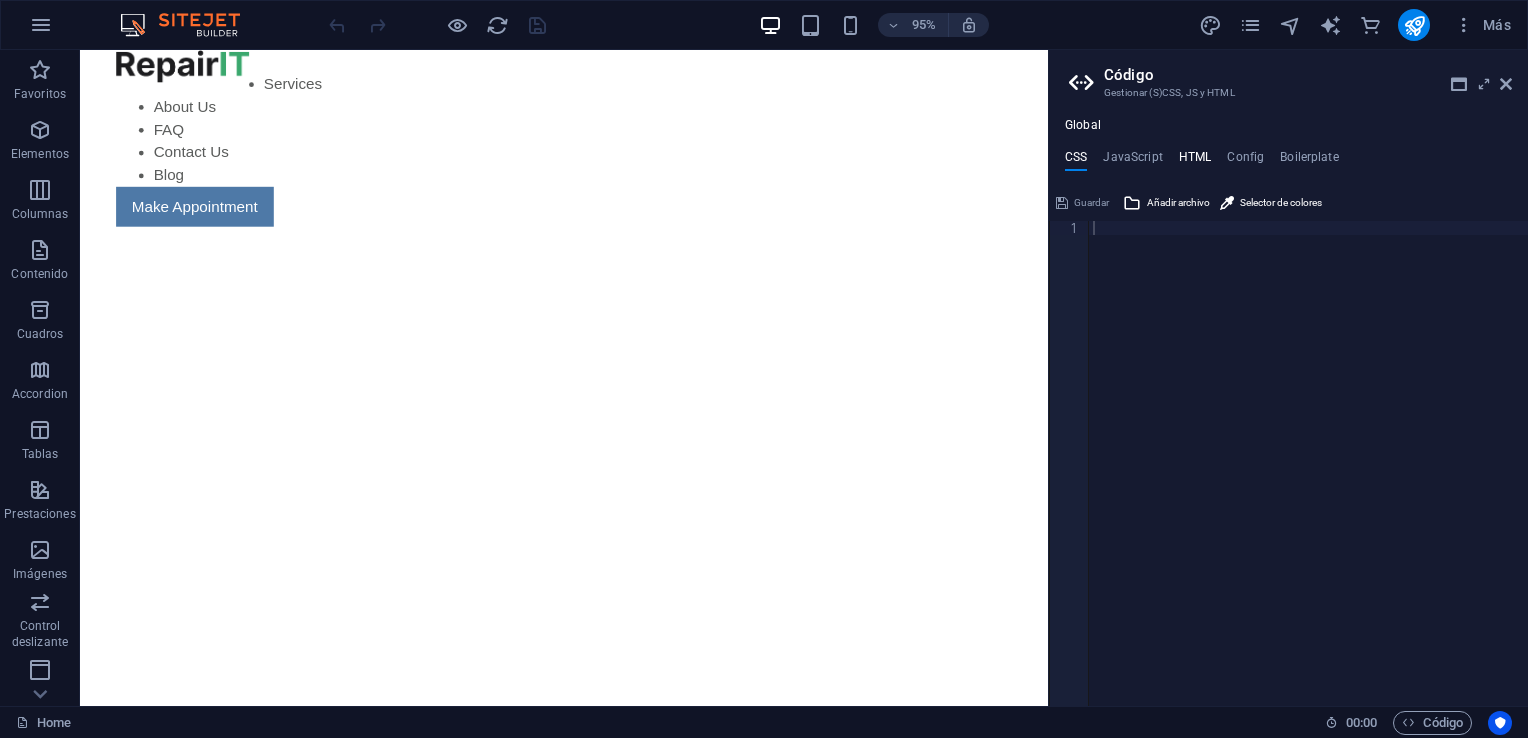 click on "HTML" at bounding box center (1195, 161) 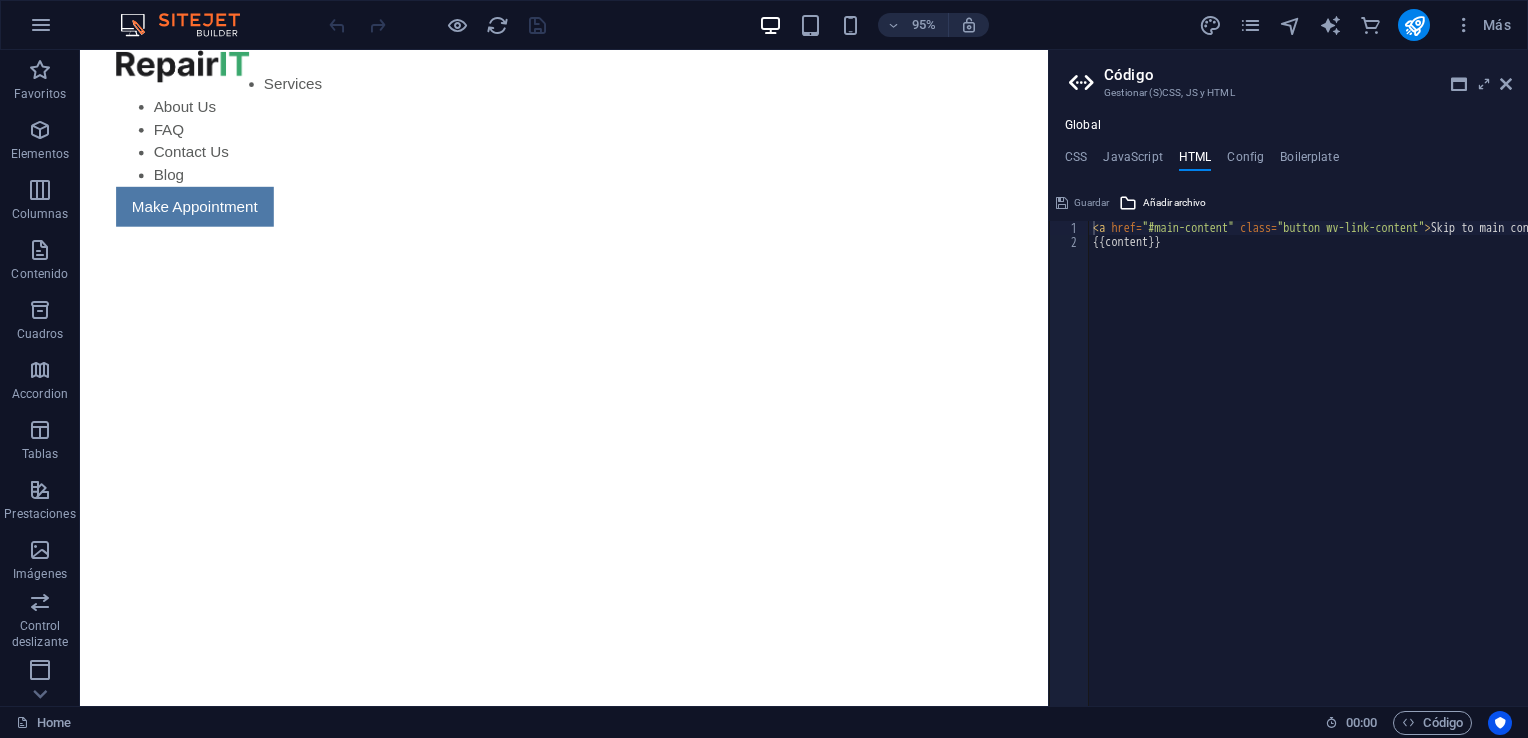 click on "Global CSS JavaScript HTML Config Boilerplate 1     הההההההההההההההההההההההההההההההההההההההההההההההההההההההההההההההההההההההההההההההההההההההההההההההההההההההההההההההההההההההההההההההההההההההההההההההההההההההההההההההההההההההההההההההההההההההההההההההההההההההההההההההההההההההההההההההההההההההההההההההההההההההההההההההה XXXXXXXXXXXXXXXXXXXXXXXXXXXXXXXXXXXXXXXXXXXXXXXXXXXXXXXXXXXXXXXXXXXXXXXXXXXXXXXXXXXXXXXXXXXXXXXXXXXXXXXXXXXXXXXXXXXXXXXXXXXXXXXXXXXXXXXXXXXXXXXXXXXXXXXXXXXXXXXXXXXXXXXXXXXXXXXXXXXXXXXXXXXXXXXXXXXXXXXXXXXXXXXXXXXXXXXXXXXXXXXXXXXXXXXXXXXXXXXXXXXXXXXXXXXXXXXX Guardar Añadir archivo Selector de colores     Guardar Añadir archivo <a href="#main-content" class="button wv-link-content">Skip to main content</a> 1 2 < a   href = "#main-content"   class = > a" at bounding box center [1288, 412] 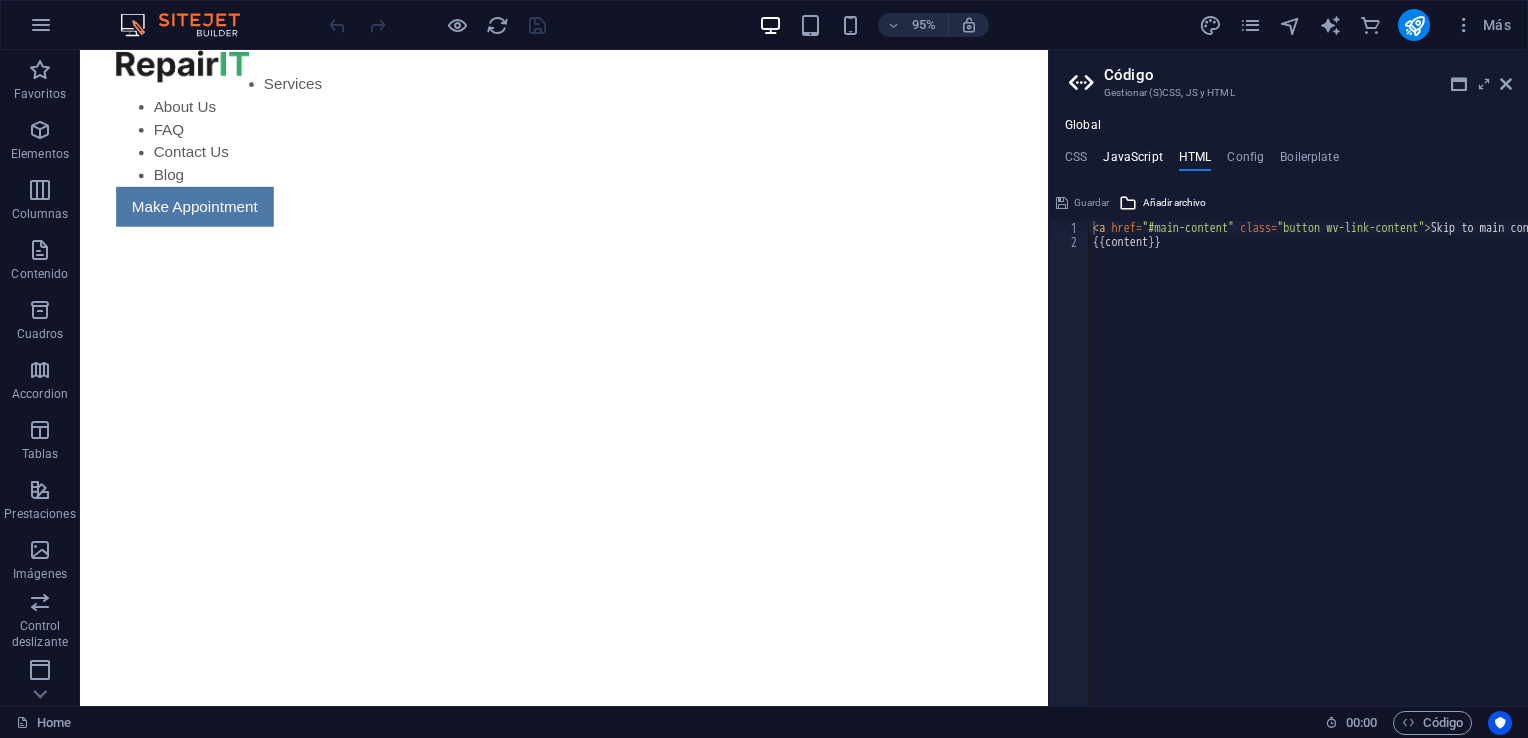 click on "JavaScript" at bounding box center [1132, 161] 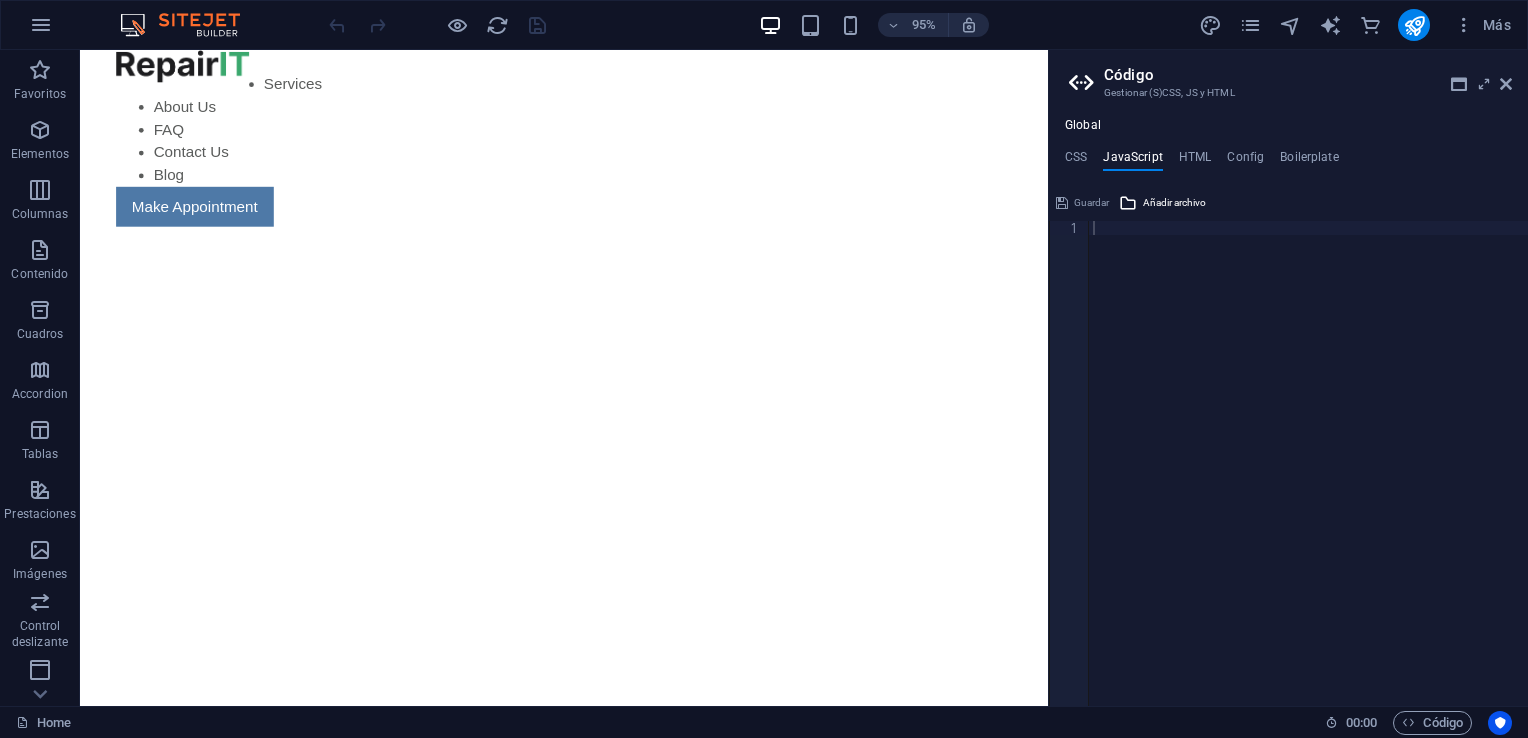 click on "CSS JavaScript HTML Config Boilerplate" at bounding box center (1288, 161) 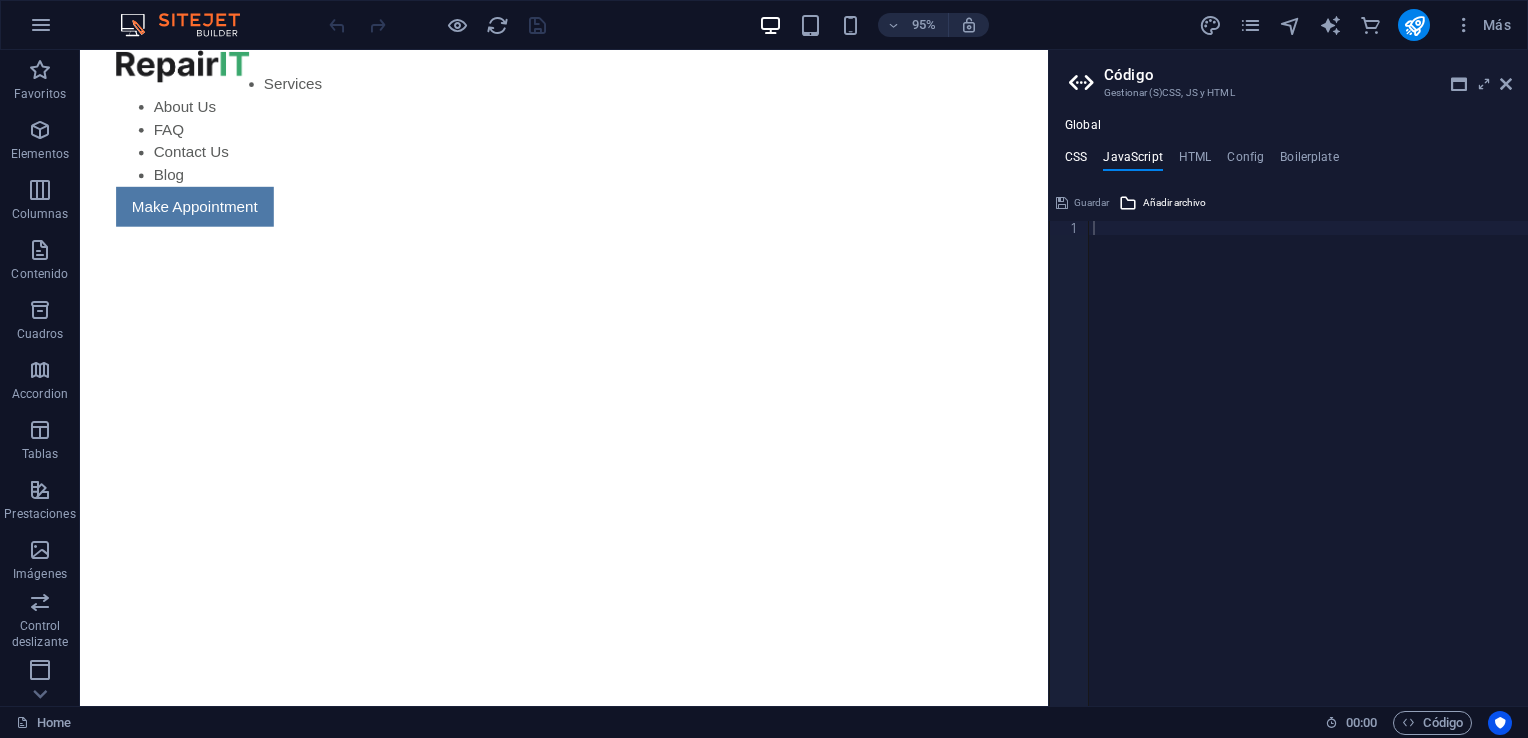 click on "CSS" at bounding box center (1076, 161) 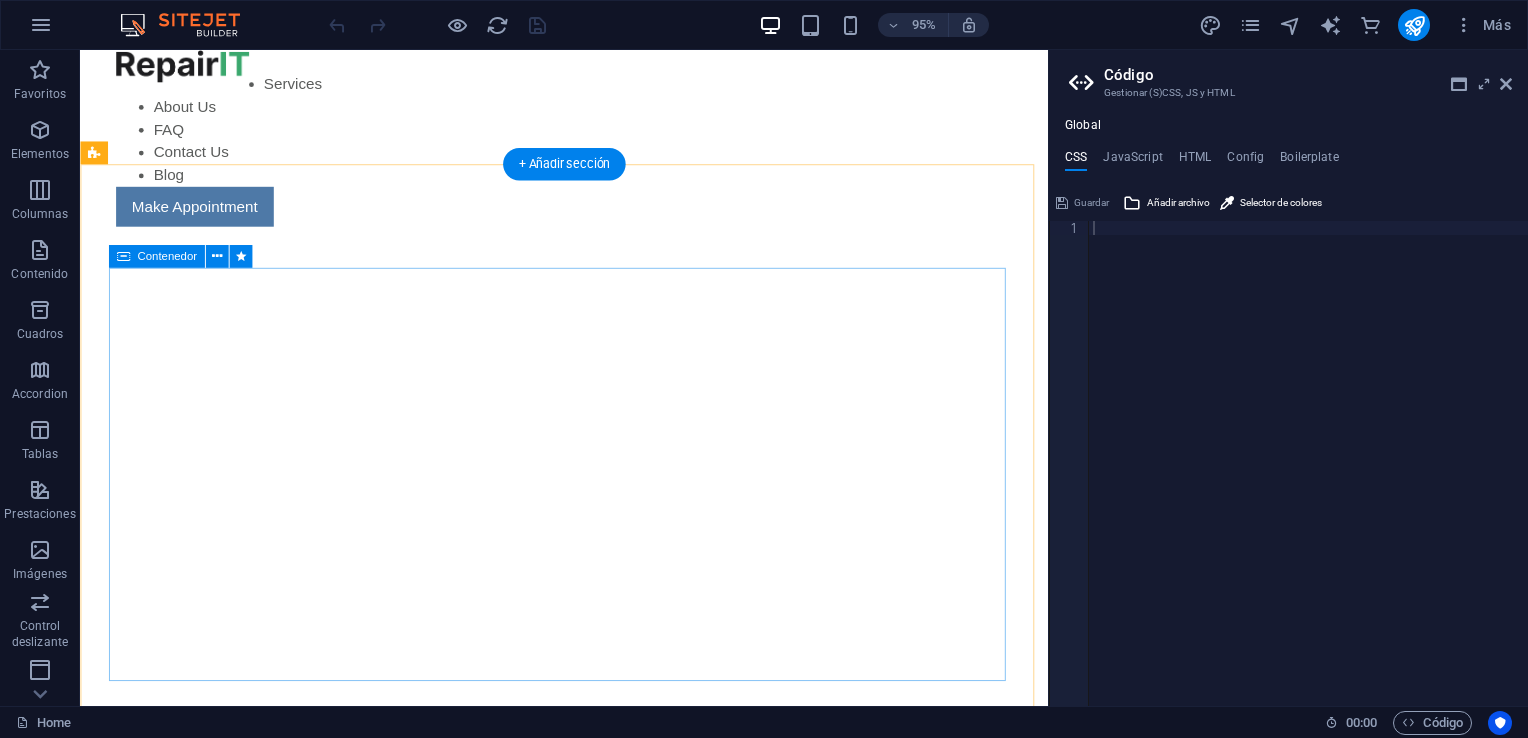 click on "Get your hardware fixed Flexible Appointments Affordable Prices Fast repairs Make Appointment" at bounding box center [590, 1166] 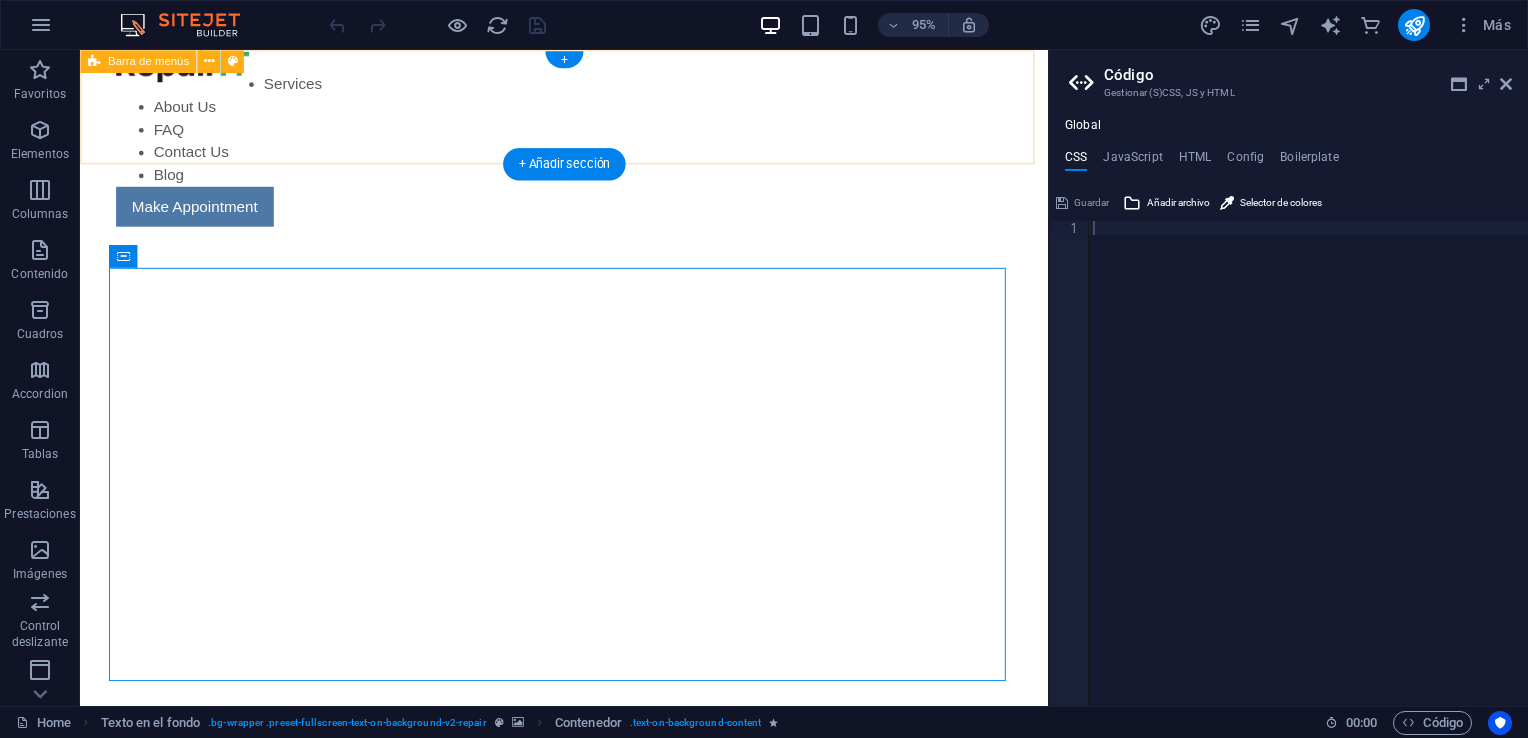 click on "Services About Us FAQ Contact Us Blog Make Appointment" at bounding box center (589, 143) 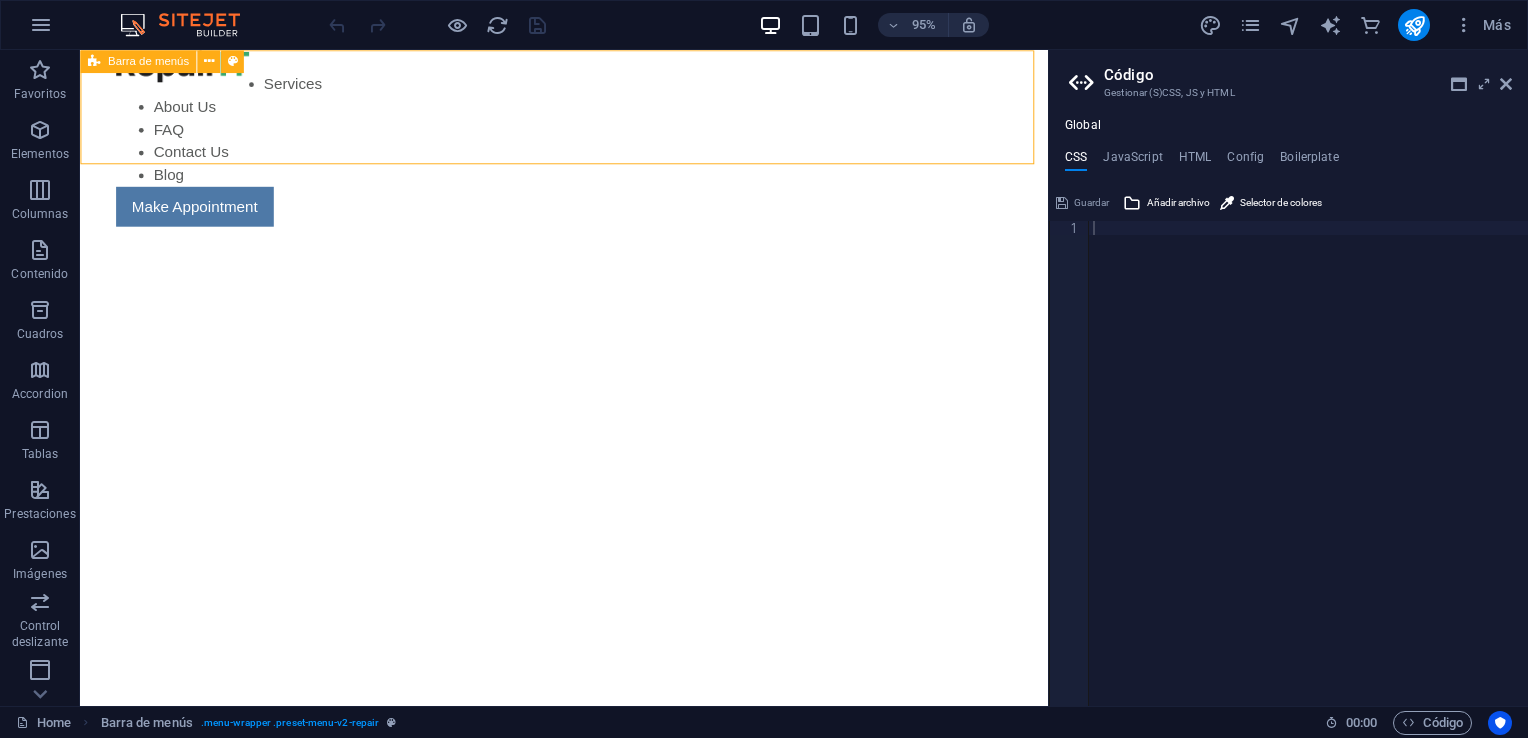click on "Barra de menús" at bounding box center [138, 61] 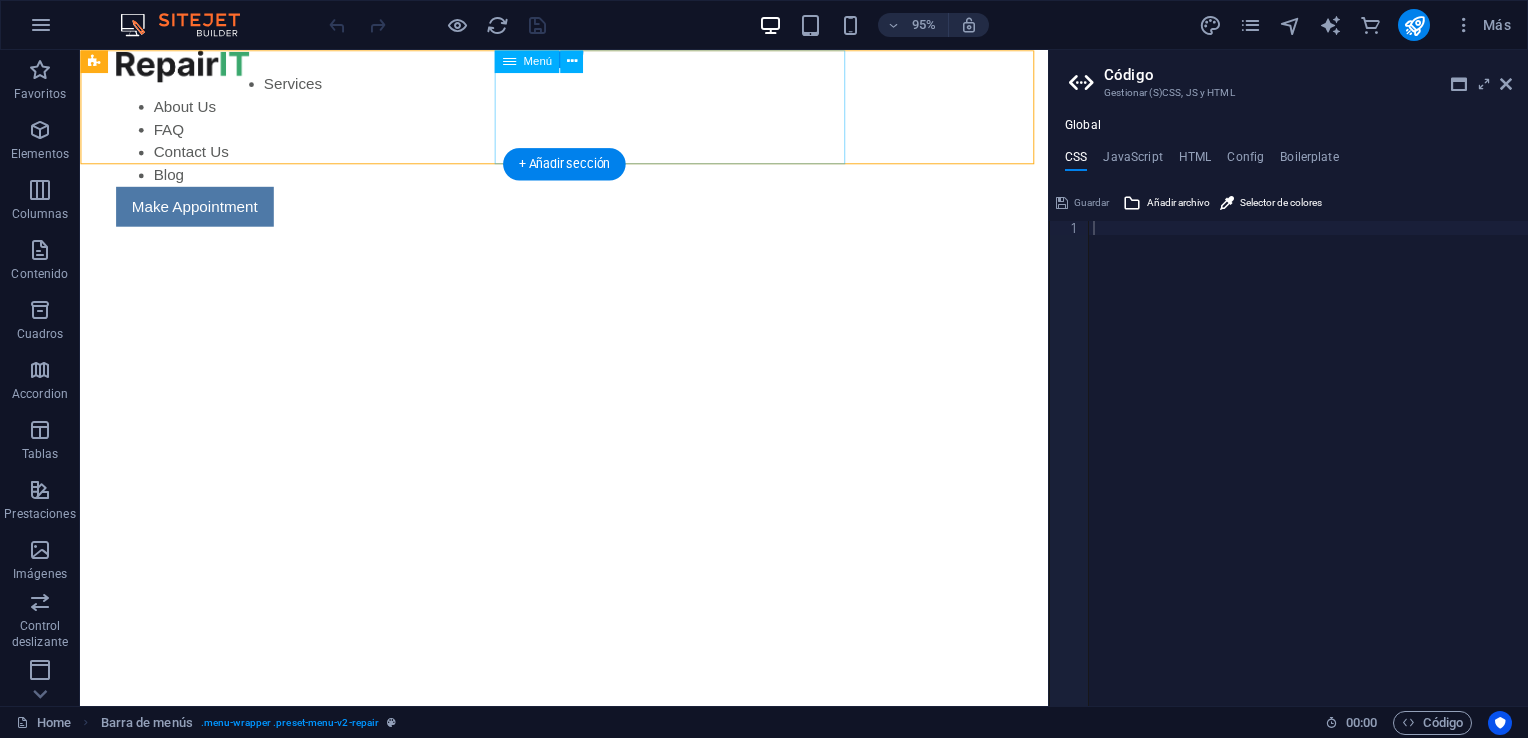 click on "Services About Us FAQ Contact Us Blog" at bounding box center [590, 134] 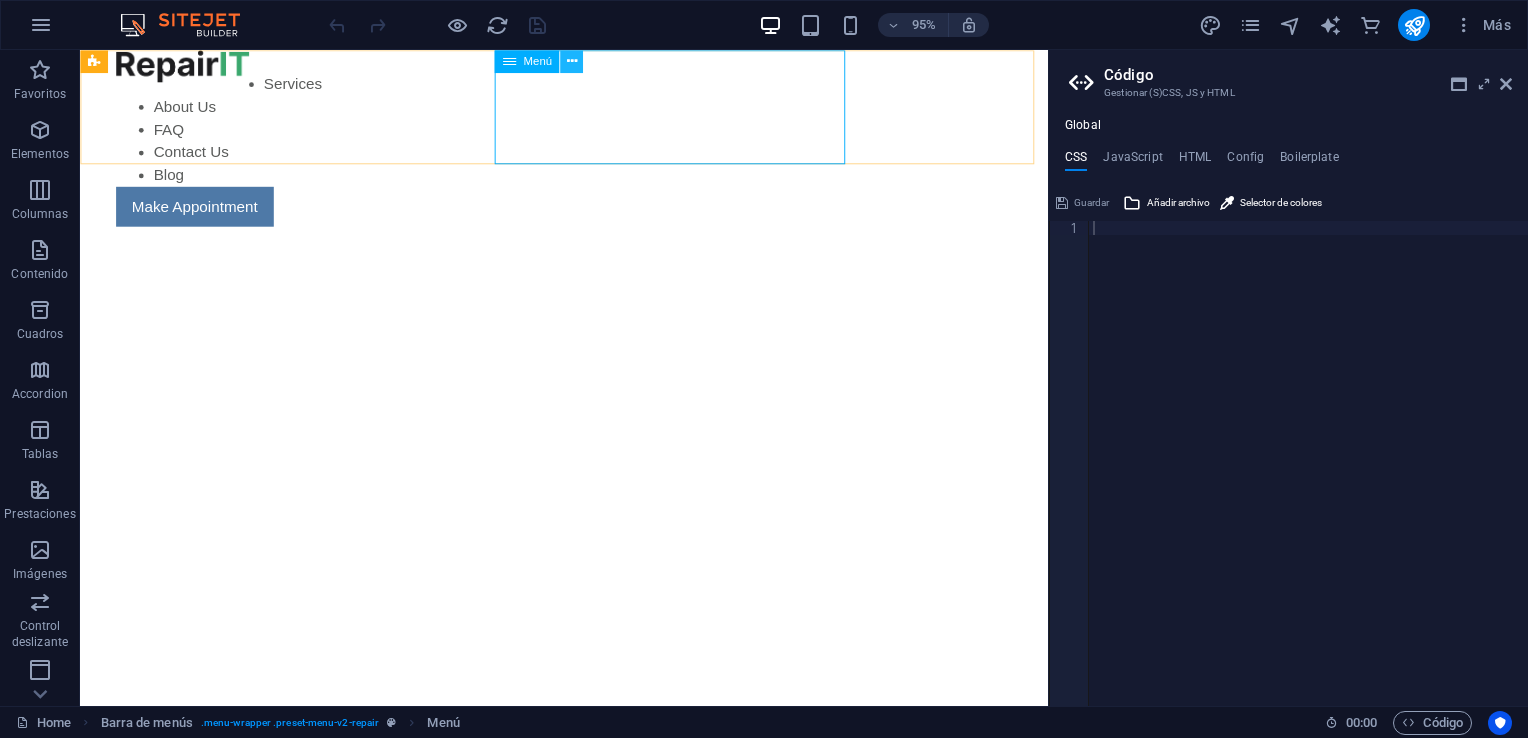 click at bounding box center (571, 61) 